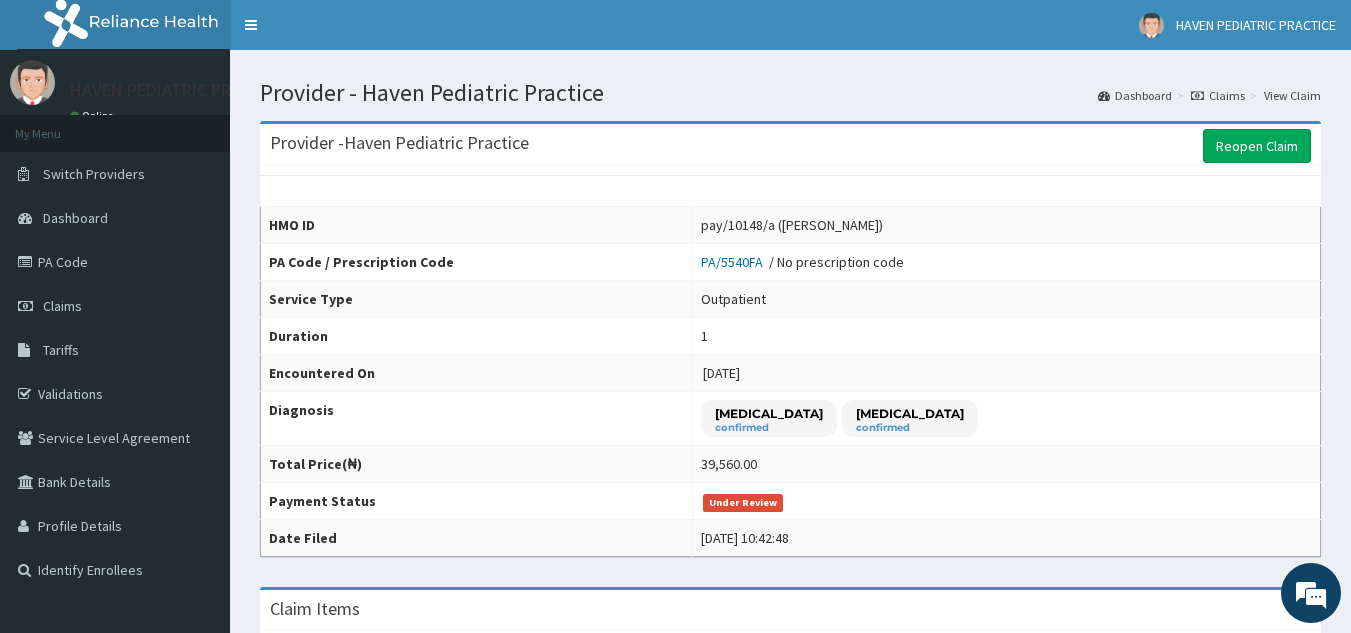scroll, scrollTop: 401, scrollLeft: 0, axis: vertical 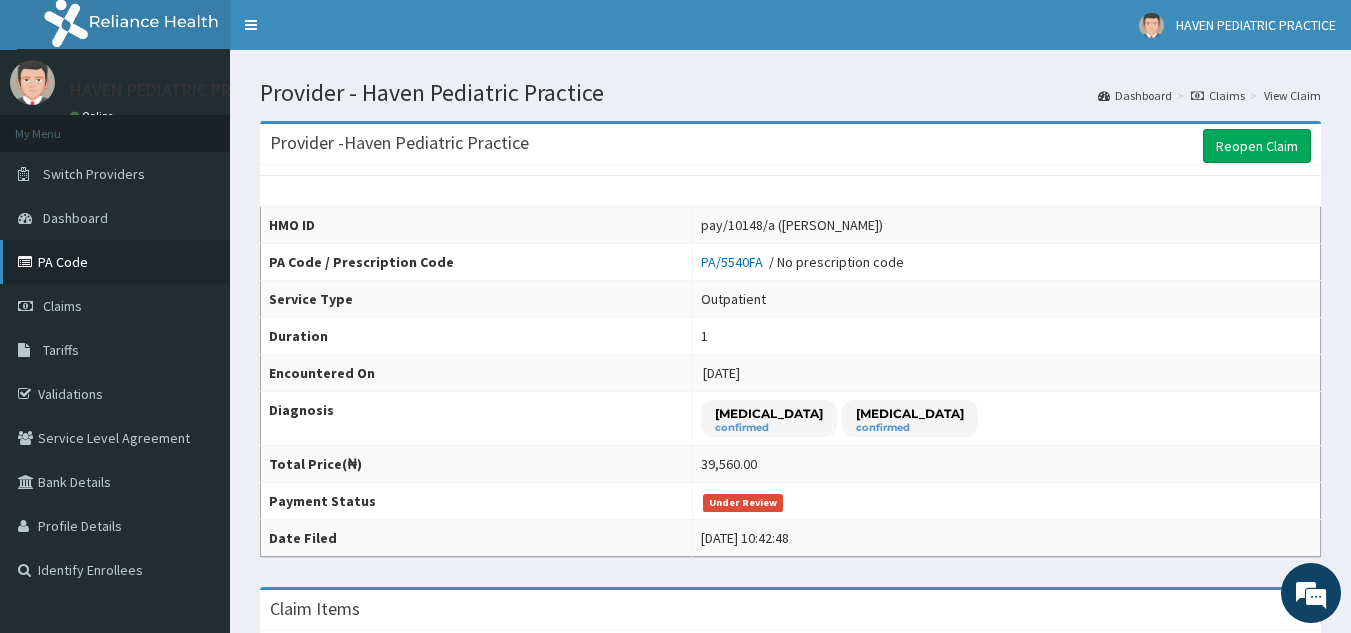 click on "PA Code" at bounding box center (115, 262) 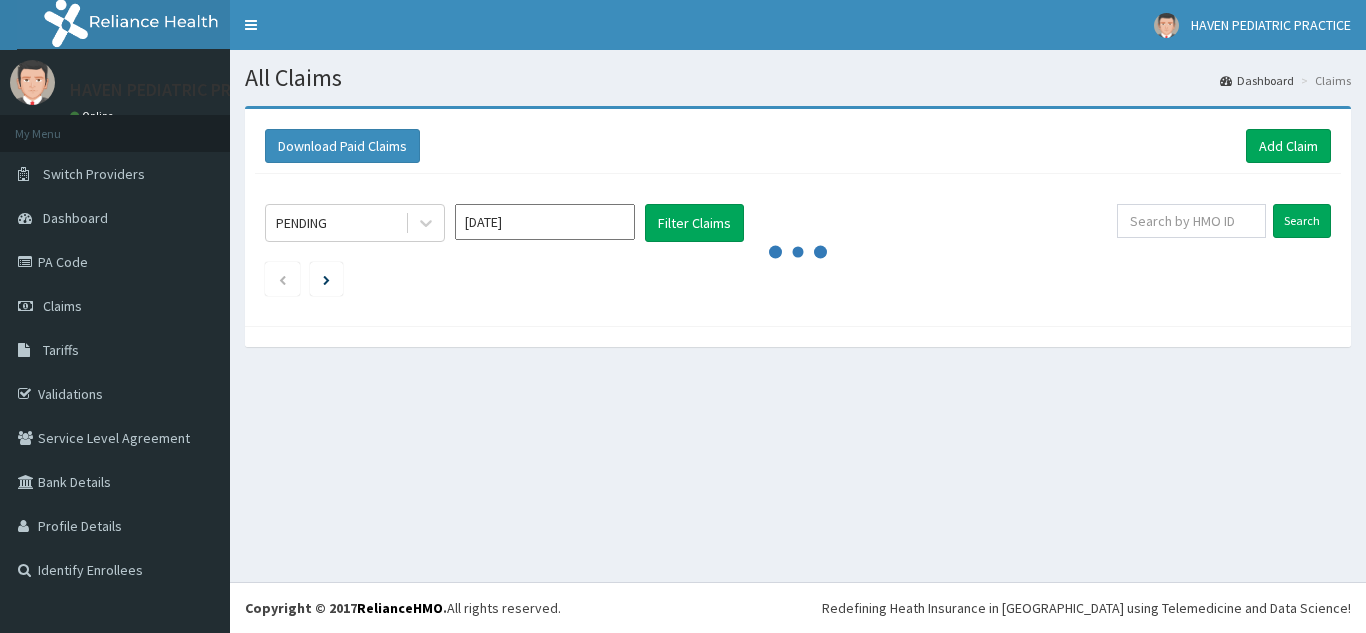 scroll, scrollTop: 0, scrollLeft: 0, axis: both 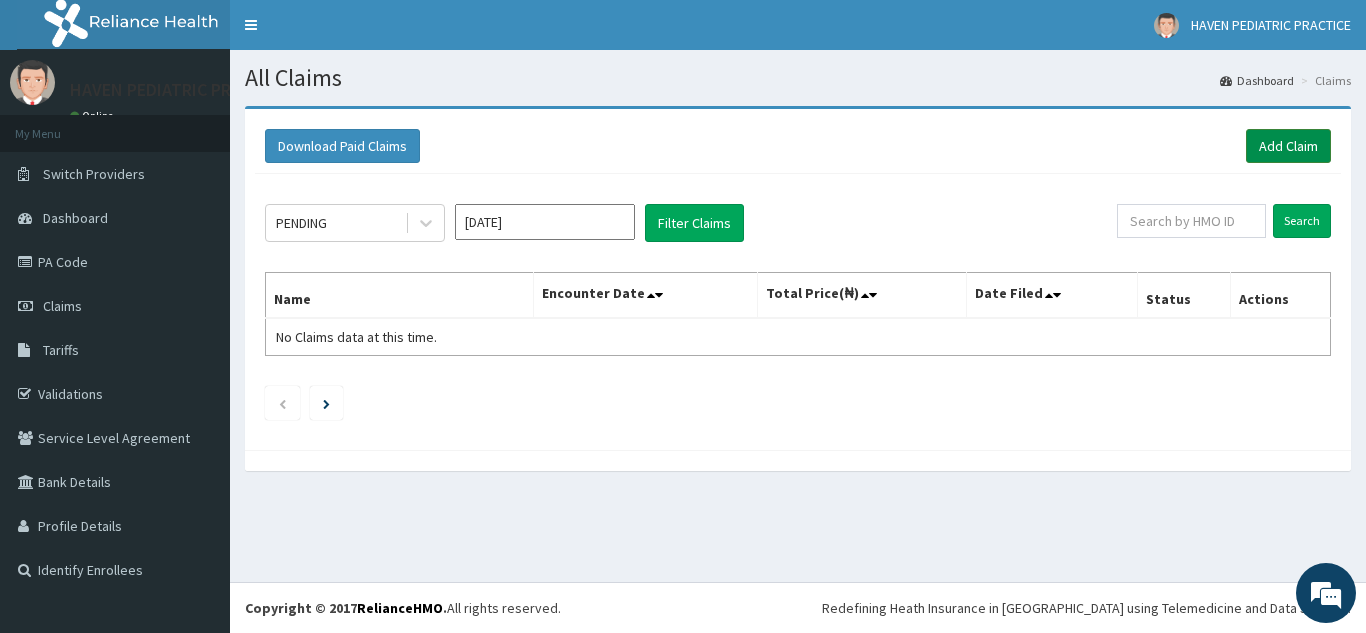 click on "Add Claim" at bounding box center (1288, 146) 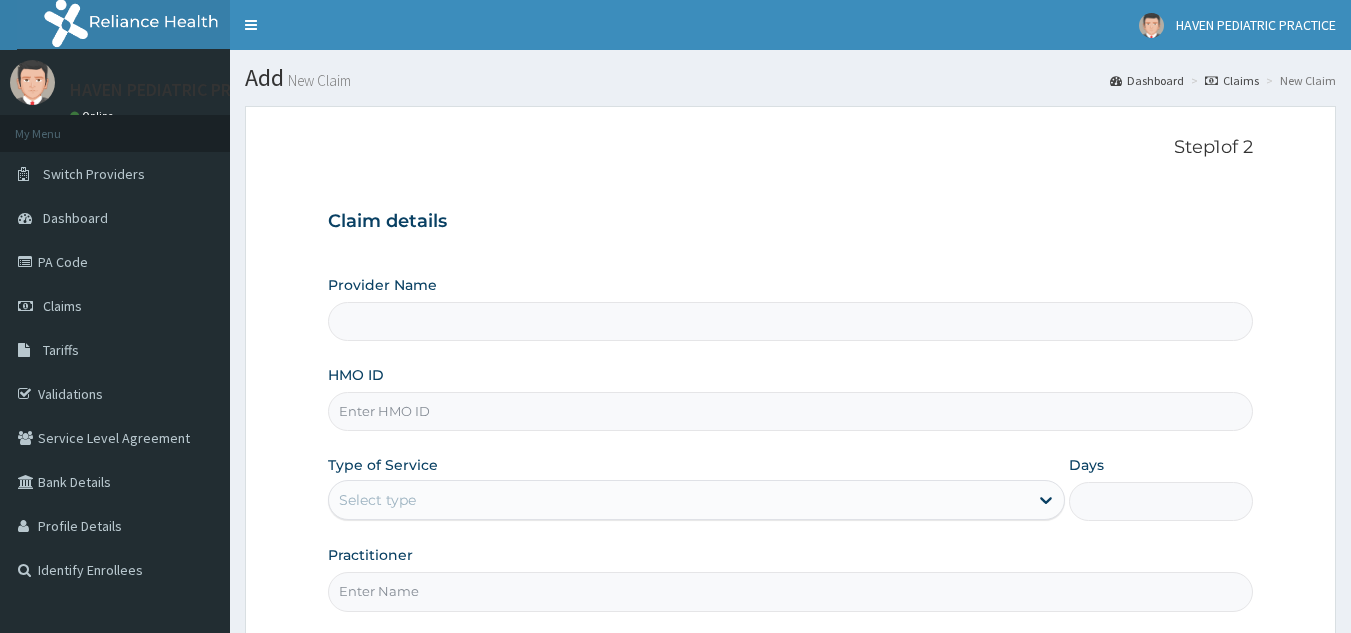 scroll, scrollTop: 0, scrollLeft: 0, axis: both 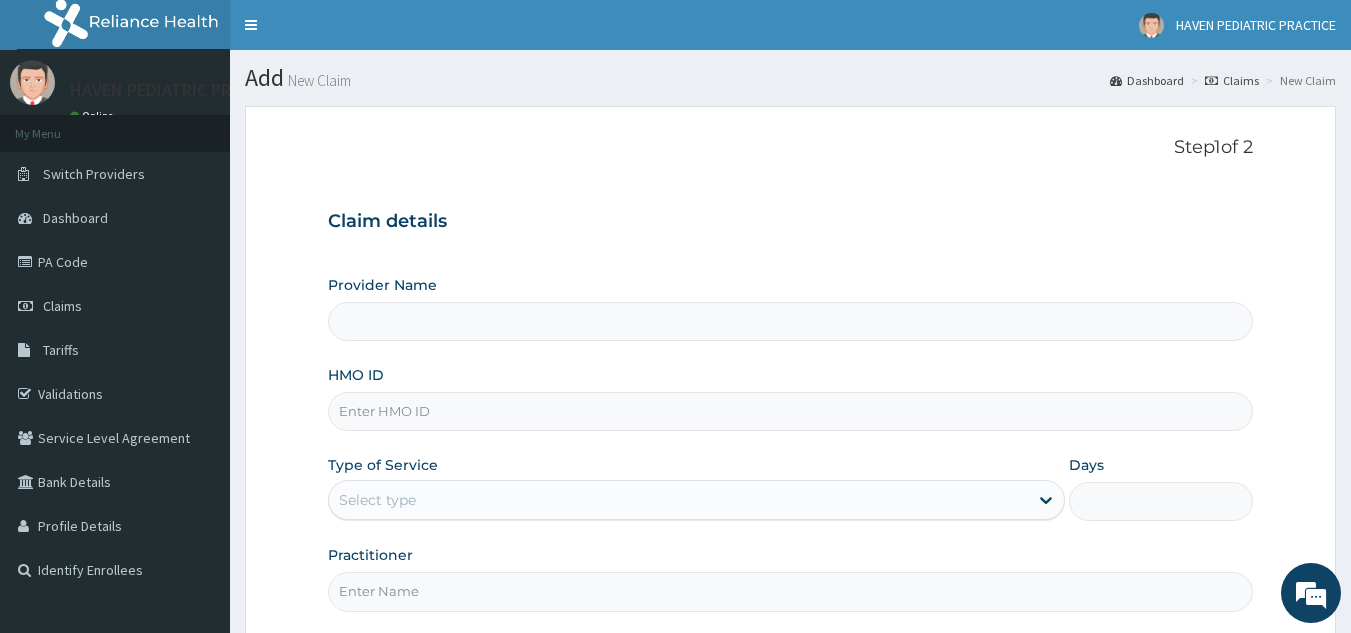 type on "Haven Pediatric Practice" 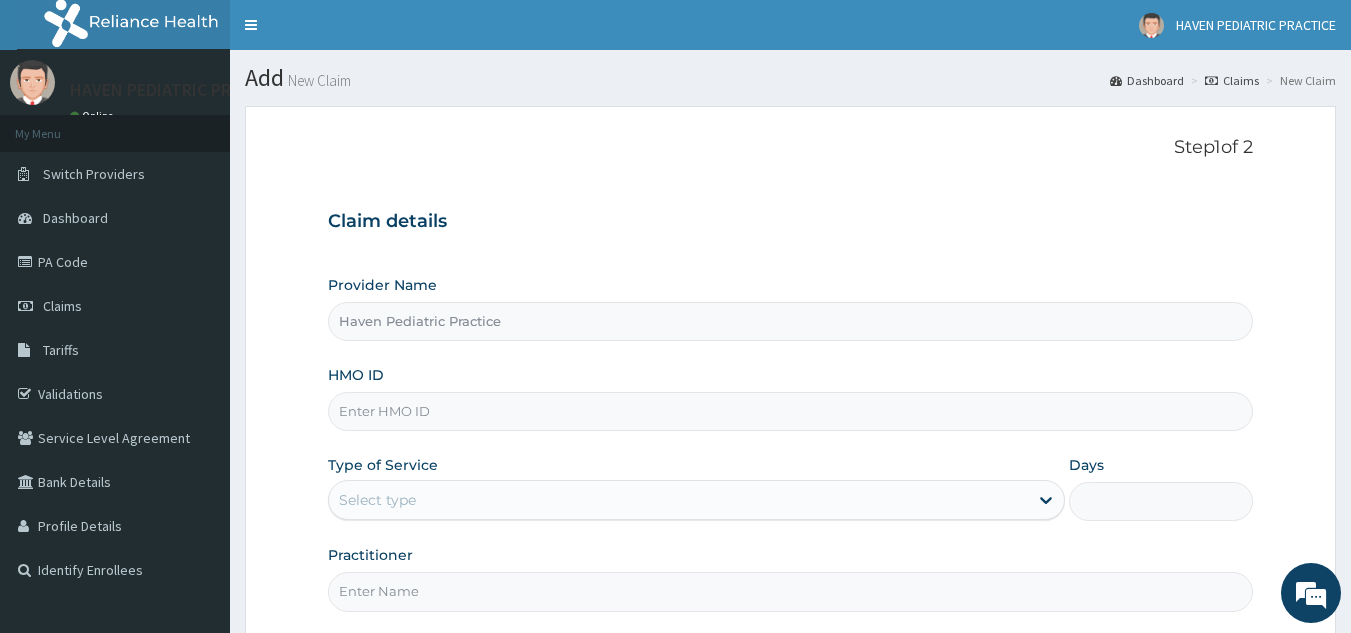 paste on "NYX/10001/C" 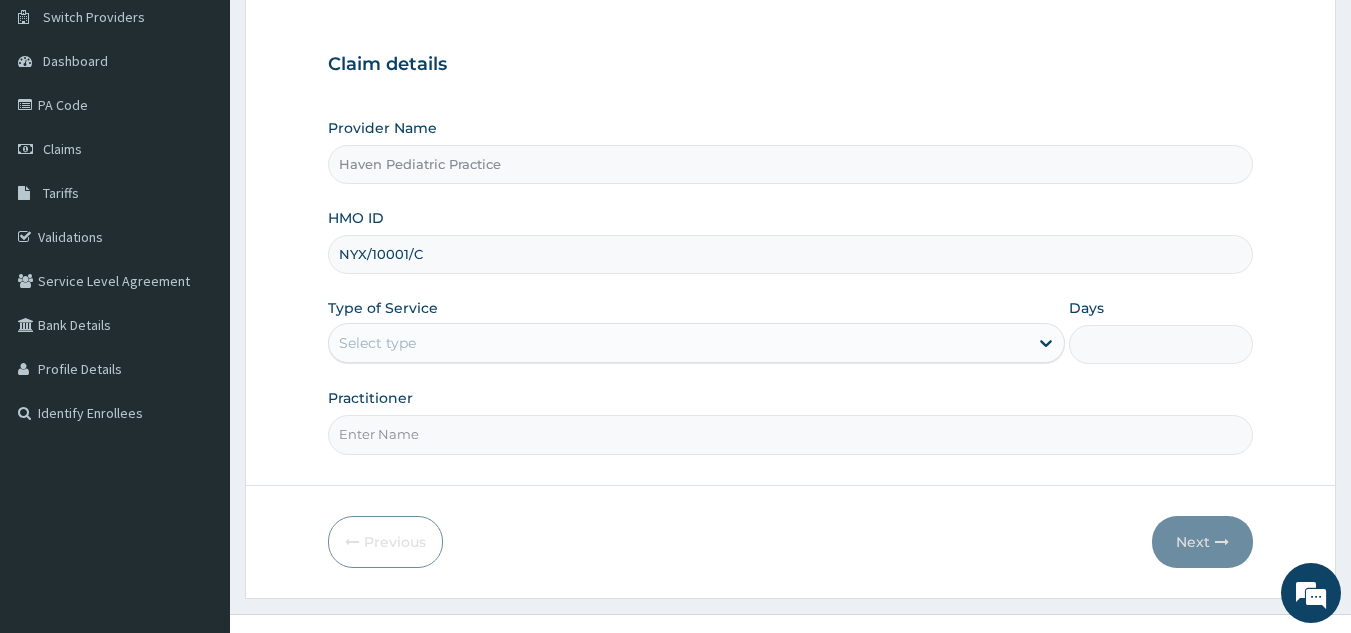 scroll, scrollTop: 189, scrollLeft: 0, axis: vertical 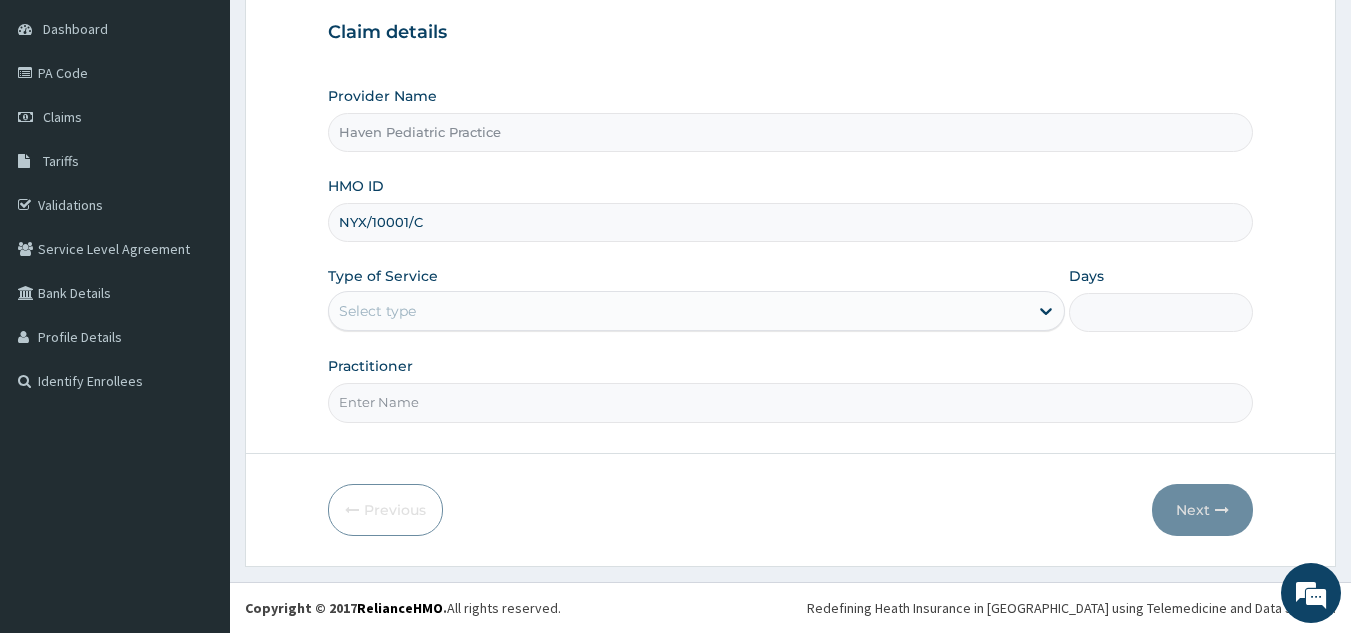type on "NYX/10001/C" 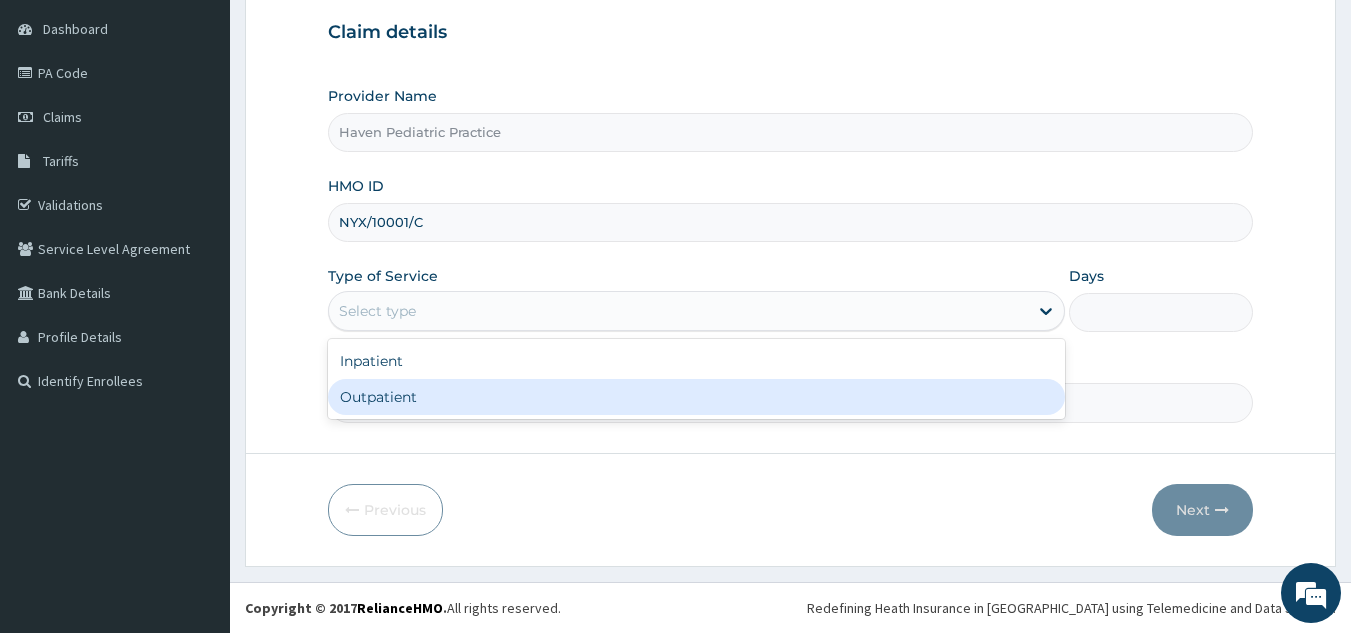 click on "Outpatient" at bounding box center (696, 397) 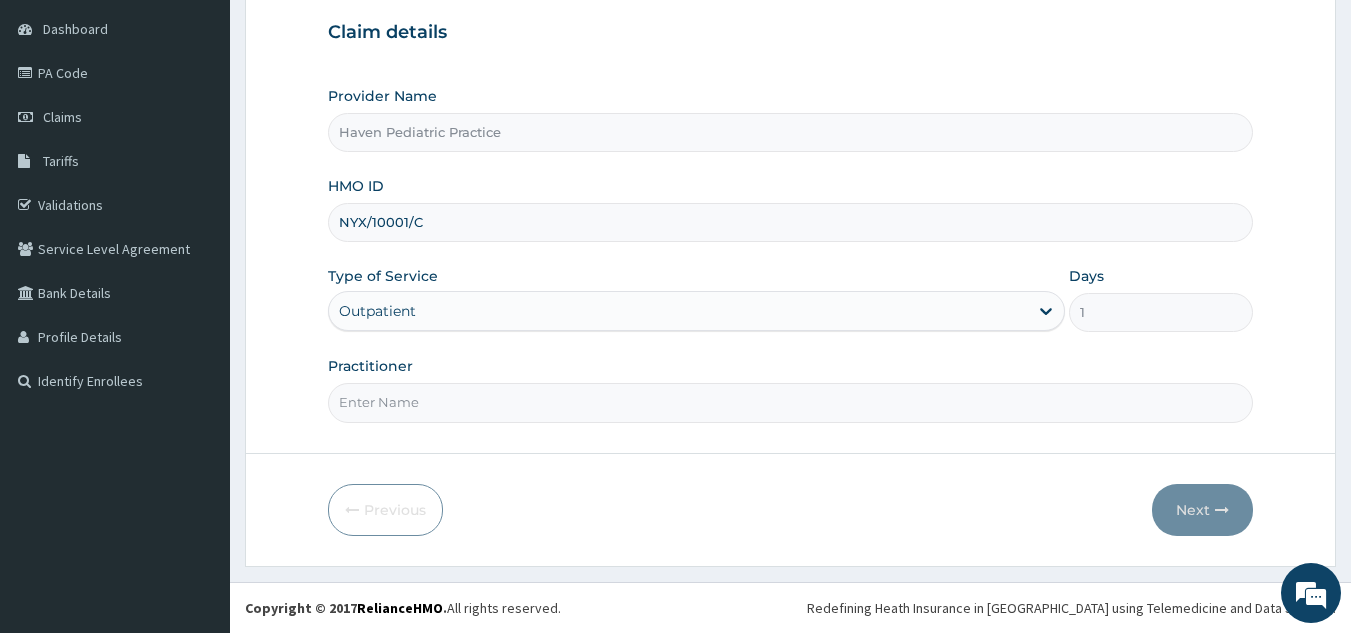 scroll, scrollTop: 0, scrollLeft: 0, axis: both 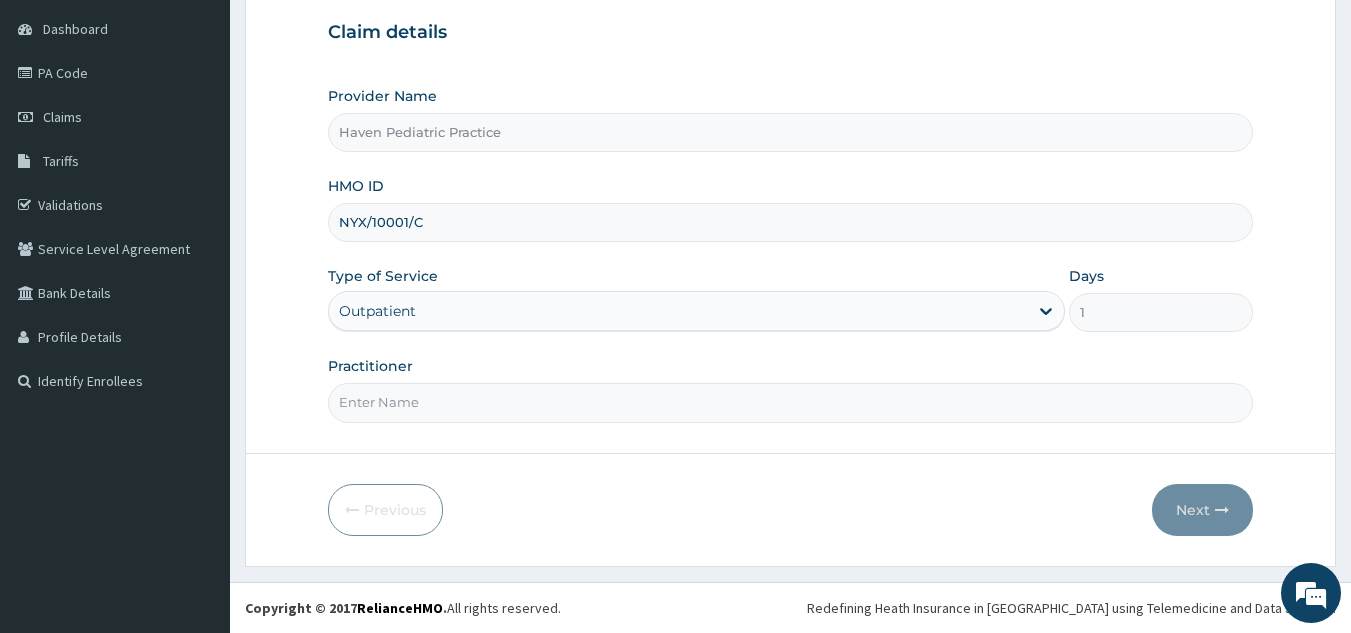 click on "Practitioner" at bounding box center (791, 402) 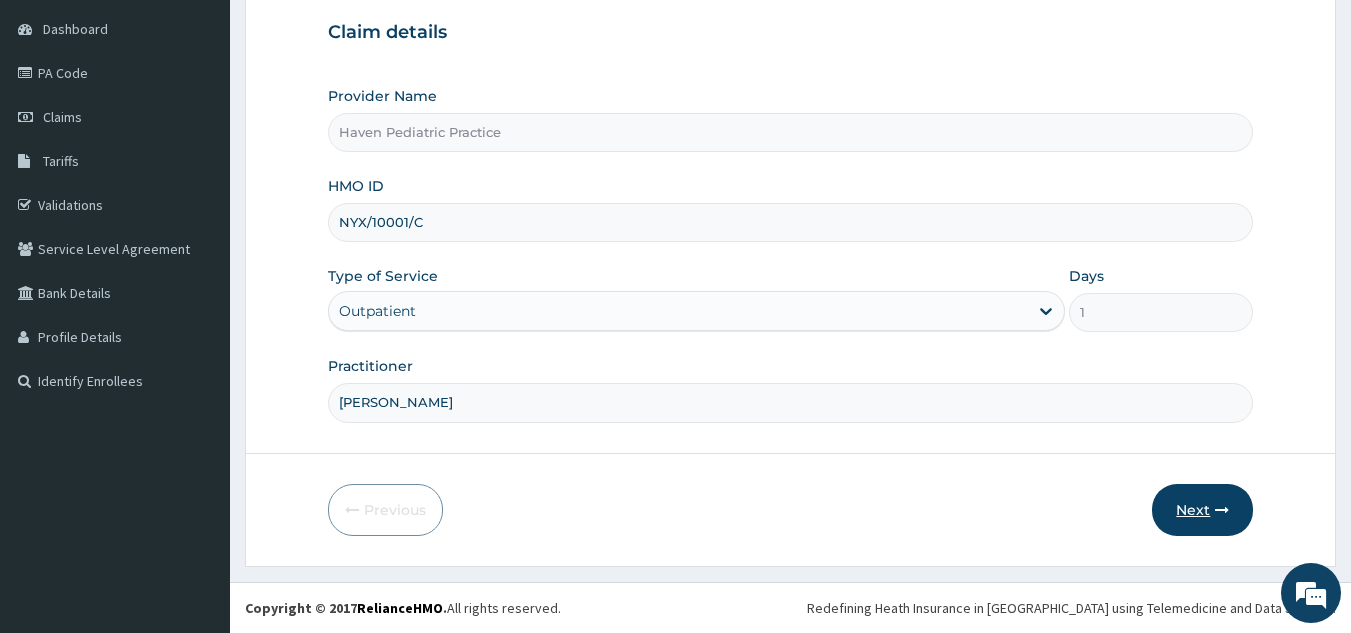 type on "Dr. Badru" 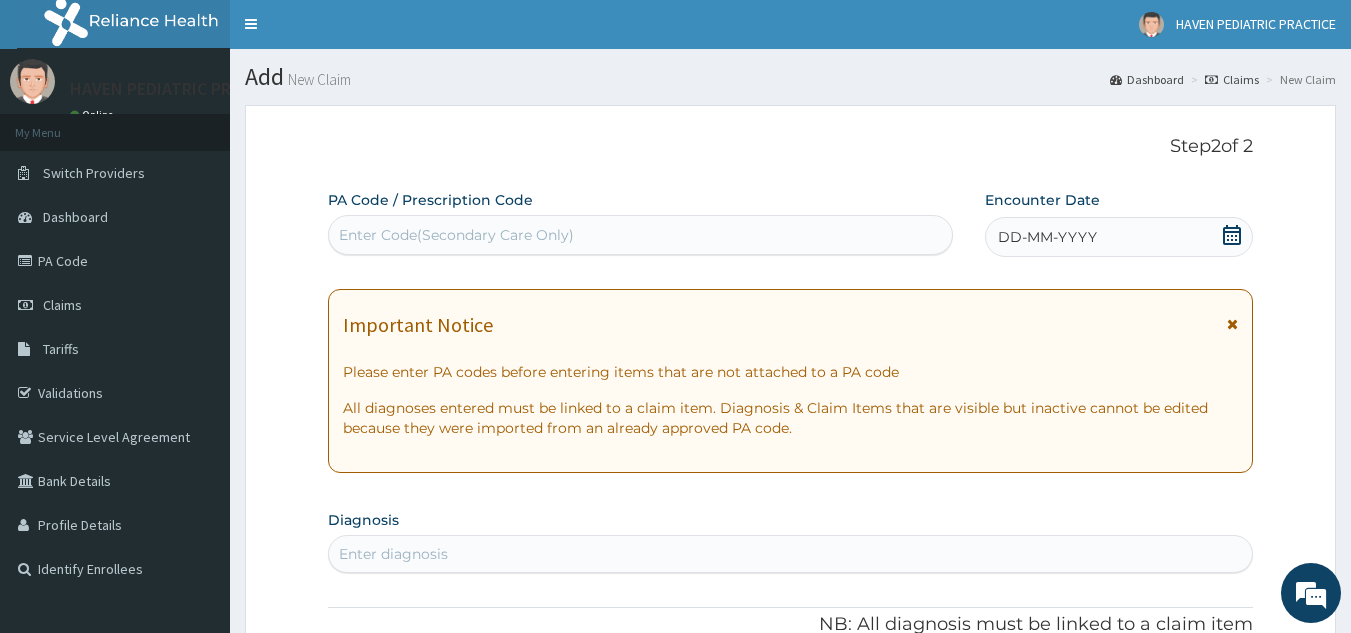 scroll, scrollTop: 0, scrollLeft: 0, axis: both 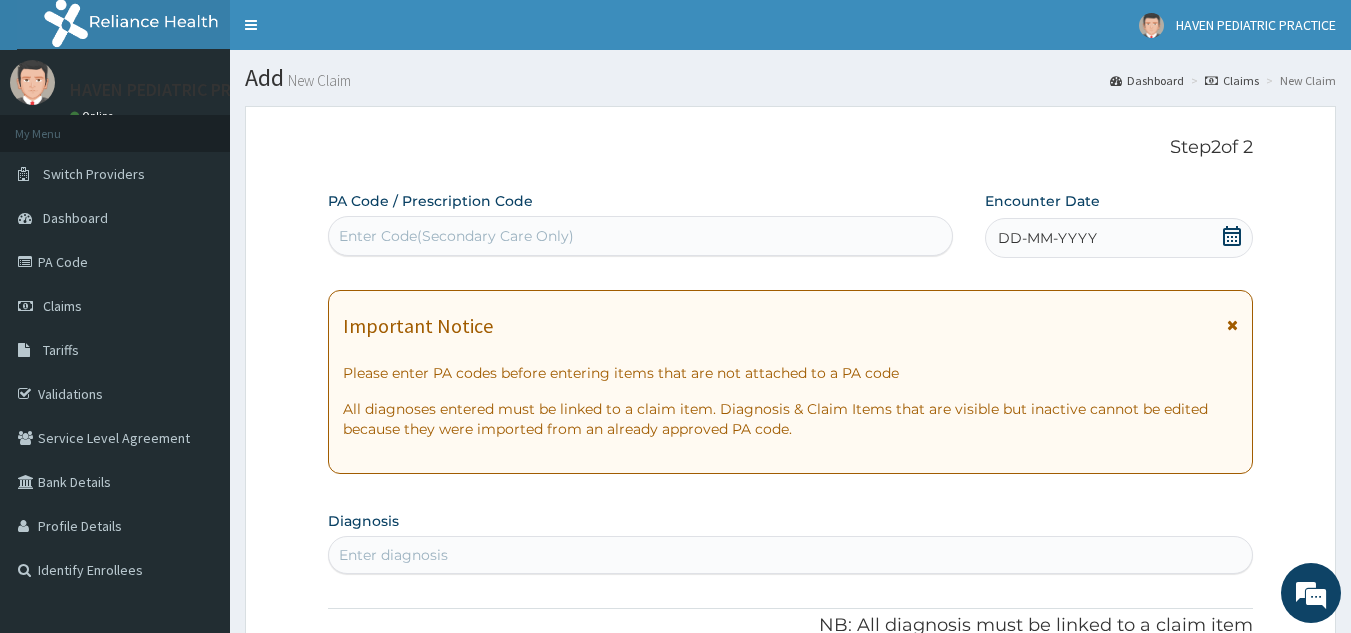 click on "Enter Code(Secondary Care Only)" at bounding box center [456, 236] 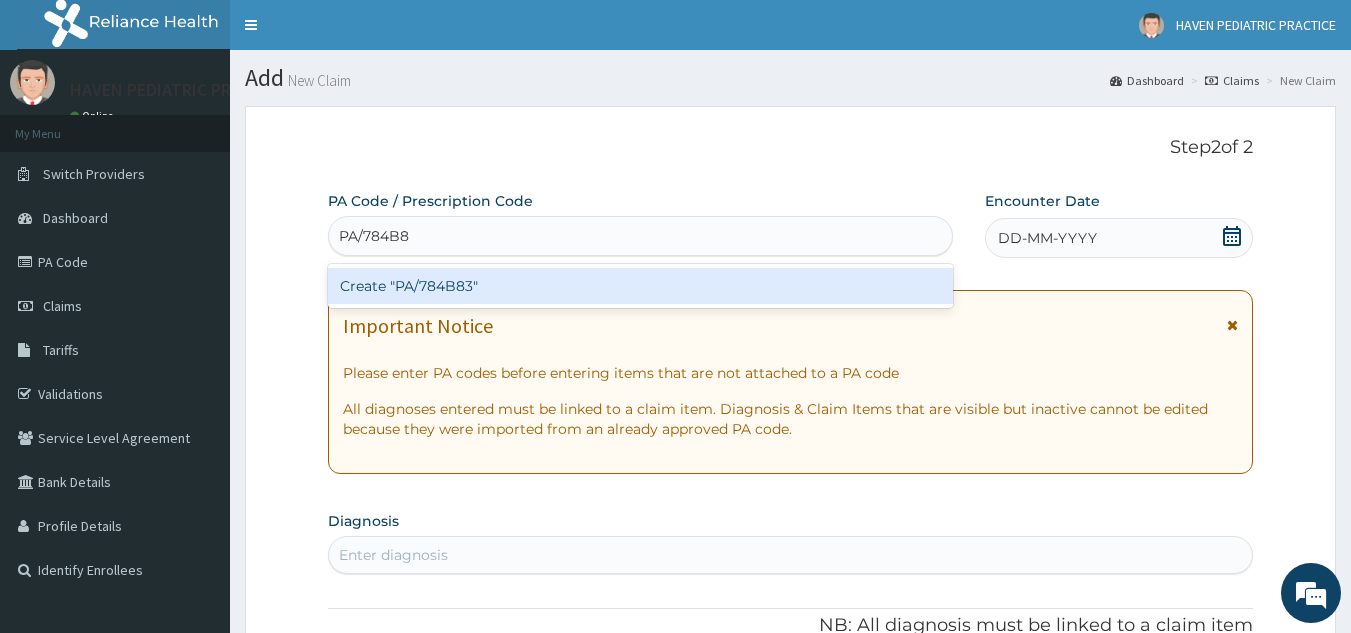type on "PA/784B83" 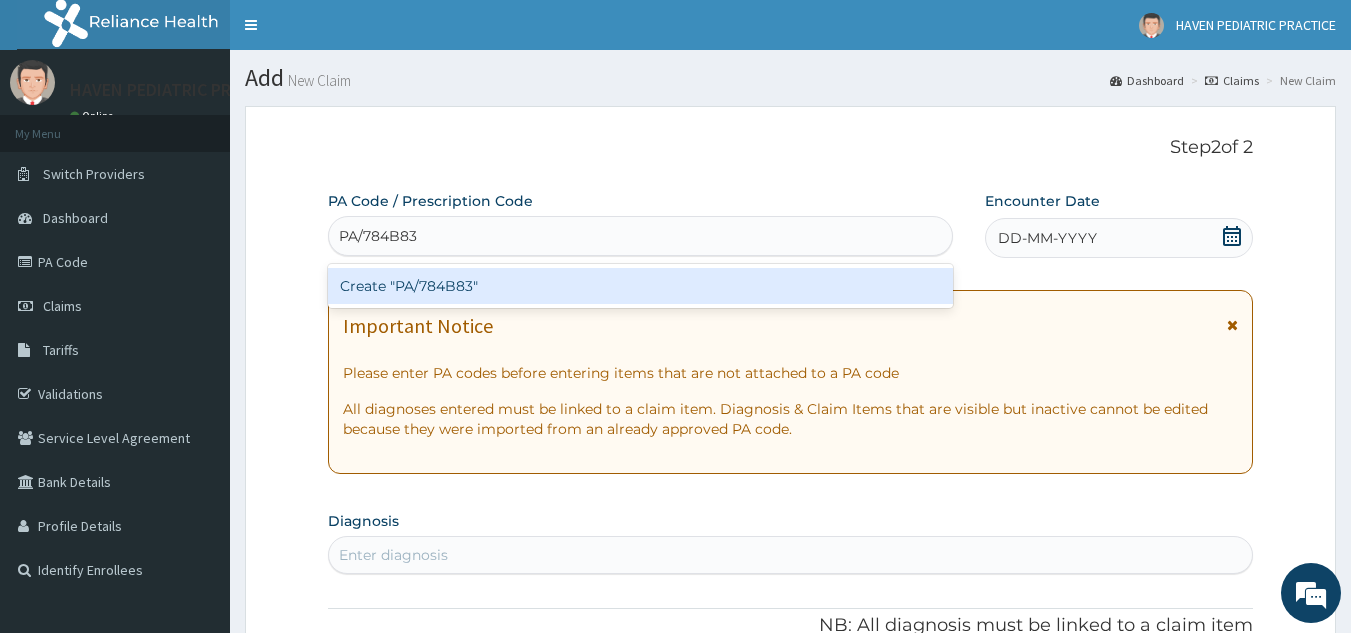 click on "Create "PA/784B83"" at bounding box center (641, 286) 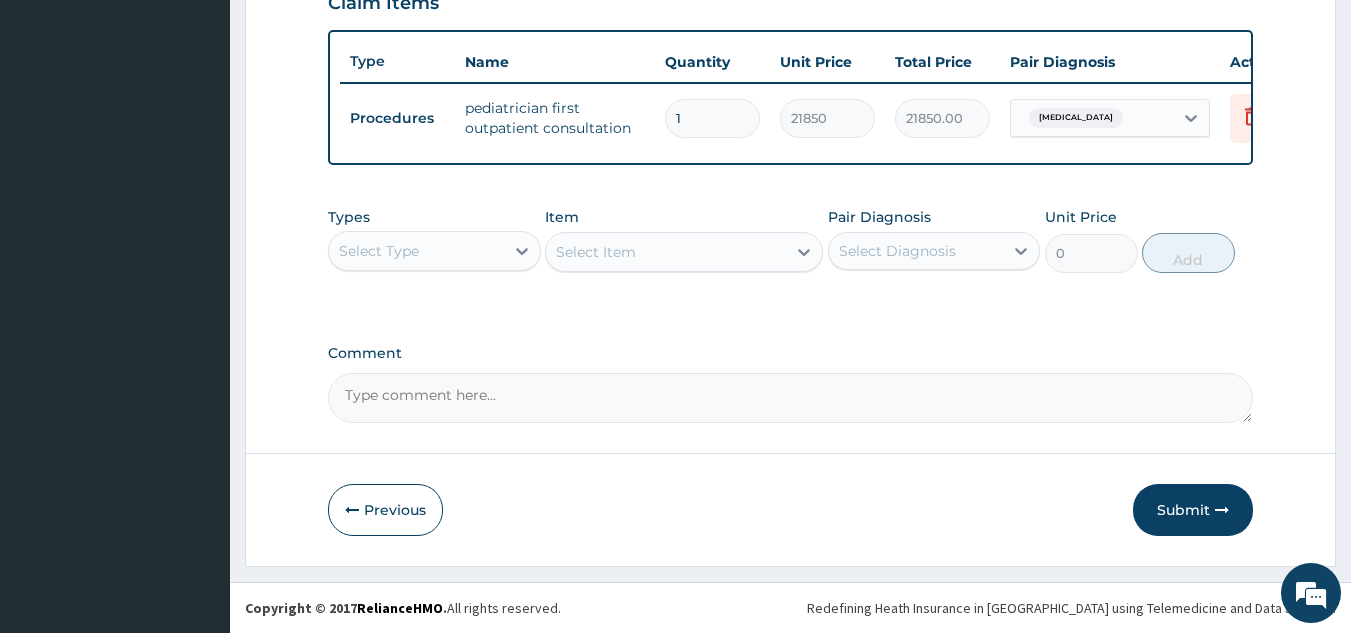 scroll, scrollTop: 729, scrollLeft: 0, axis: vertical 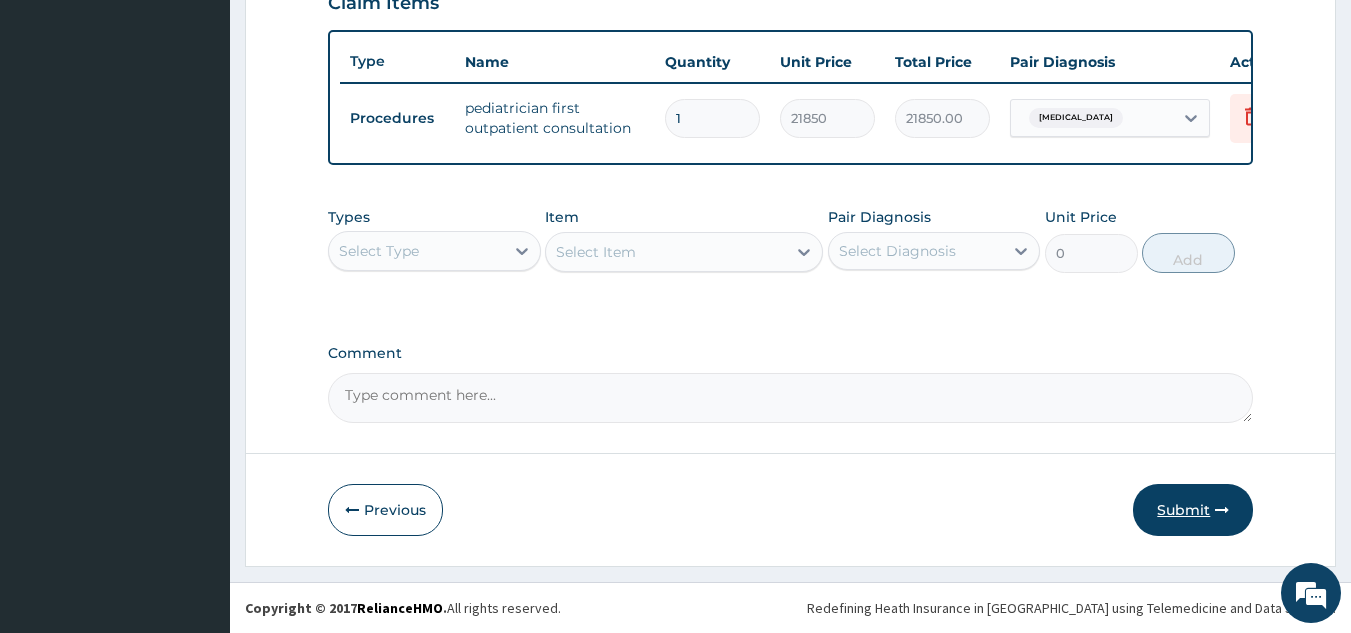 click on "Submit" at bounding box center [1193, 510] 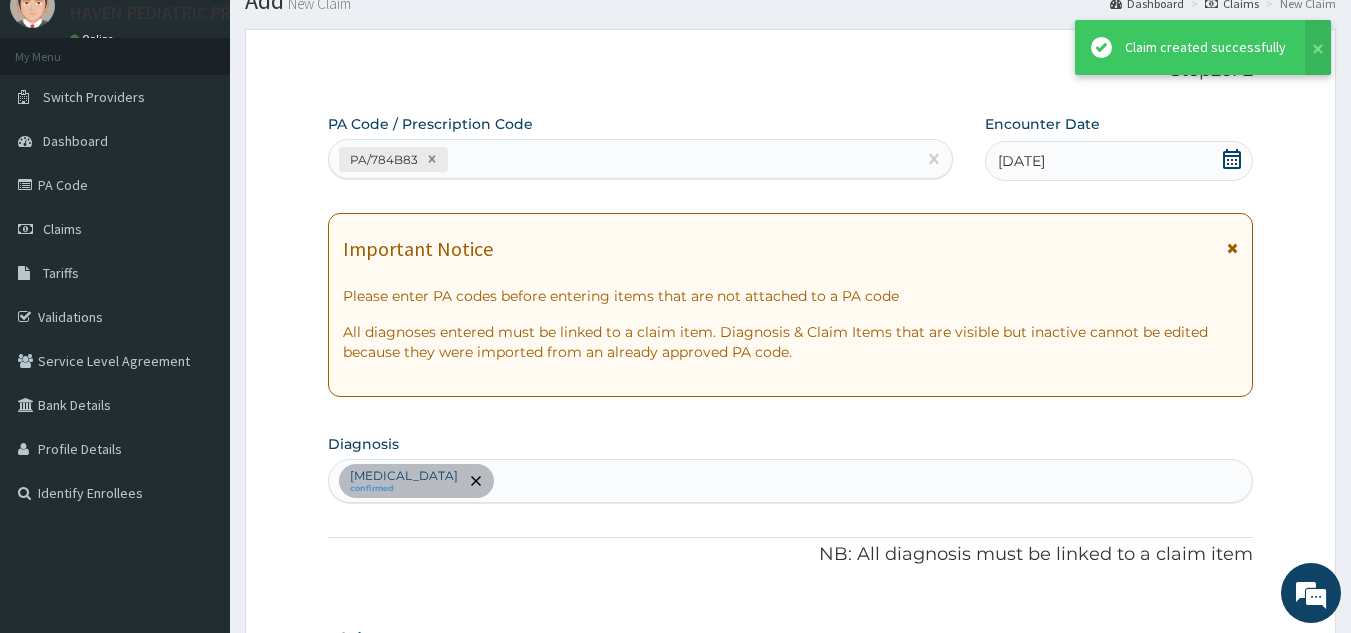 scroll, scrollTop: 729, scrollLeft: 0, axis: vertical 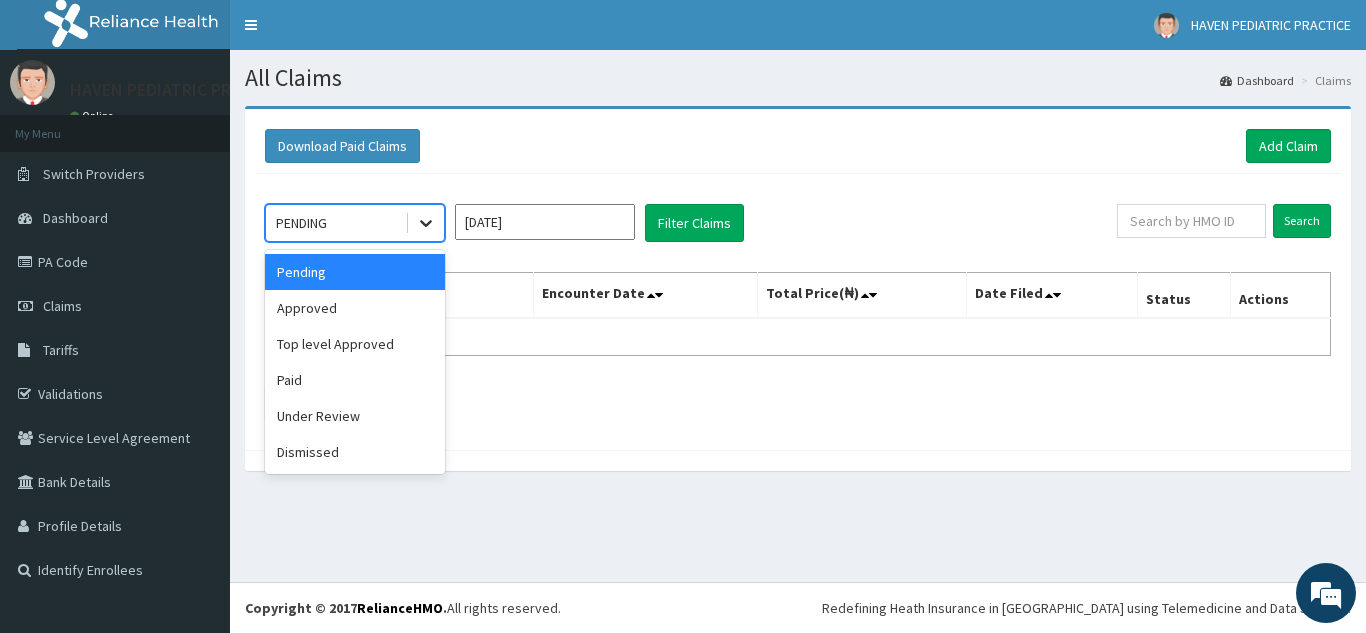 click 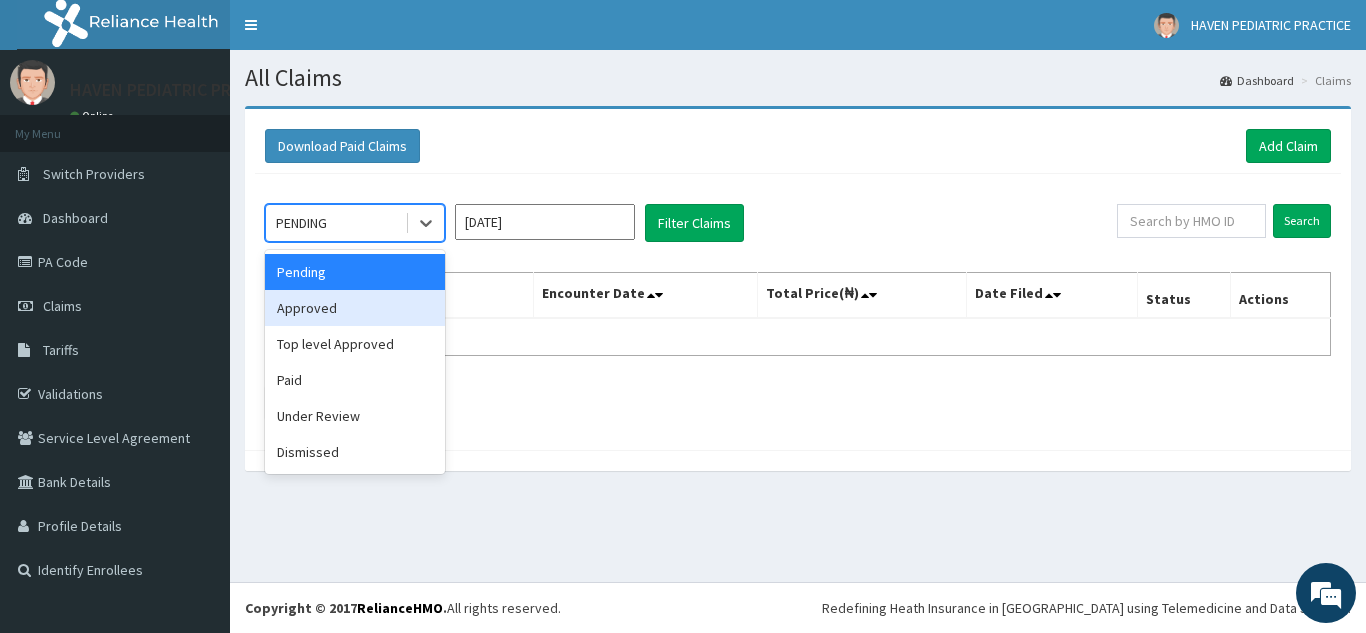 click on "Approved" at bounding box center [355, 308] 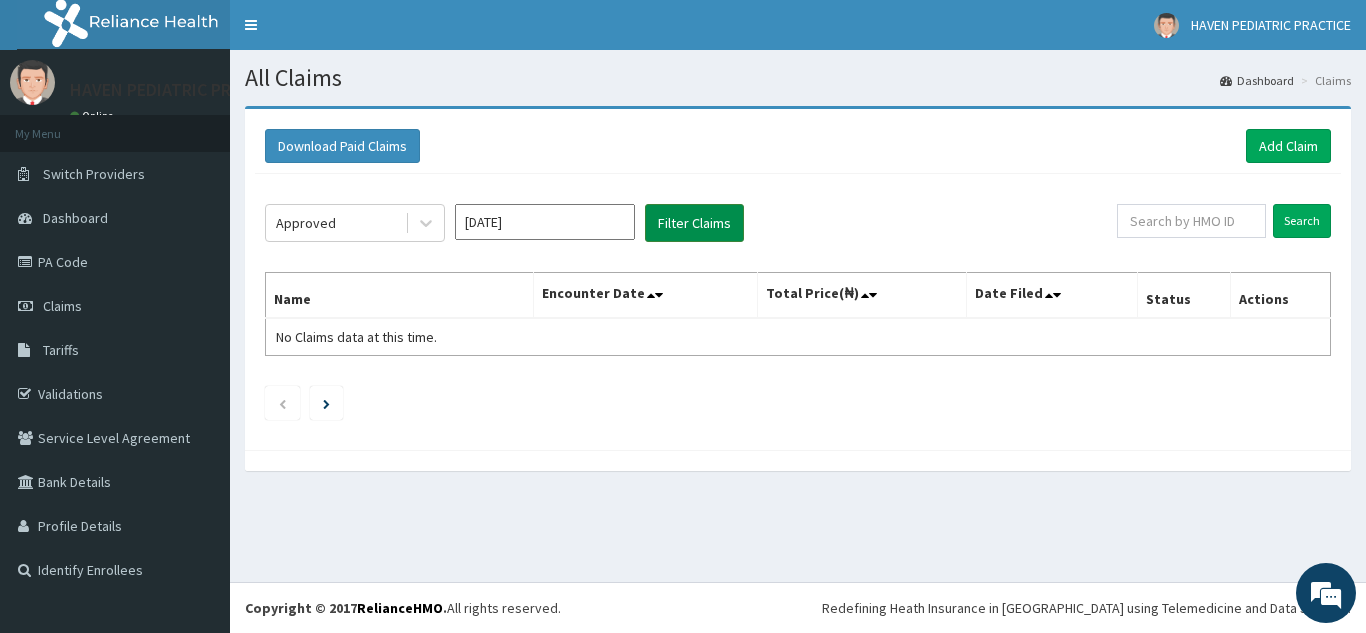 click on "Filter Claims" at bounding box center [694, 223] 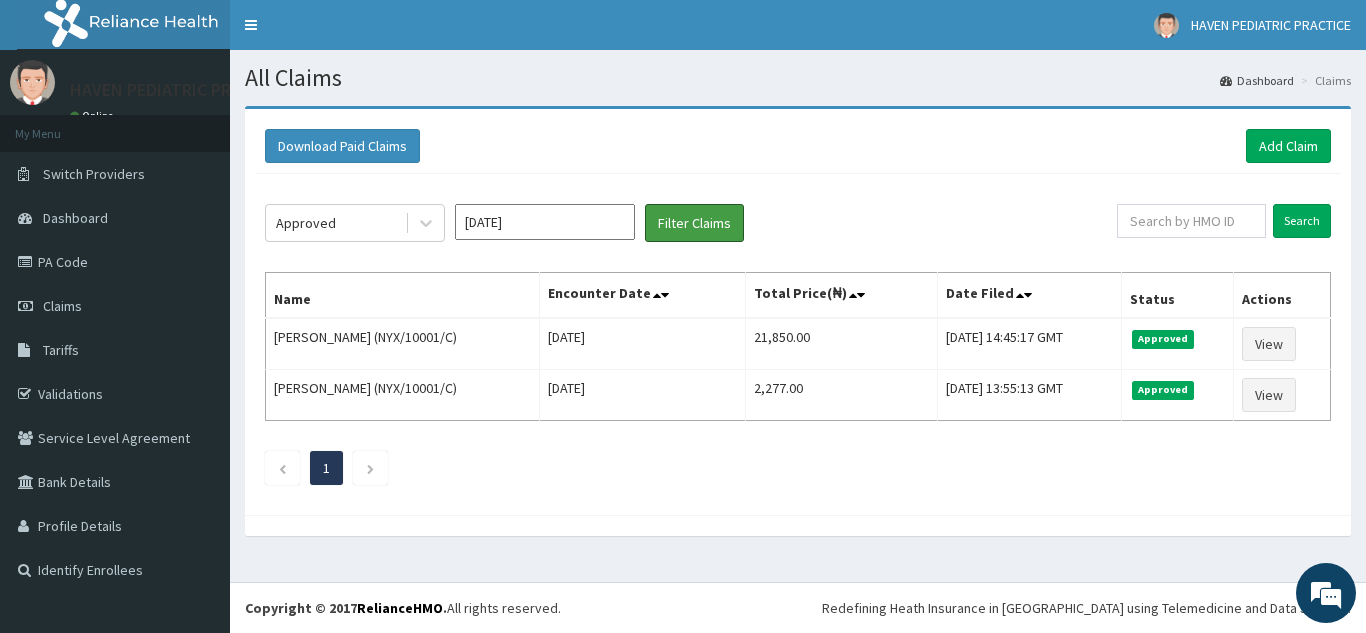scroll, scrollTop: 0, scrollLeft: 0, axis: both 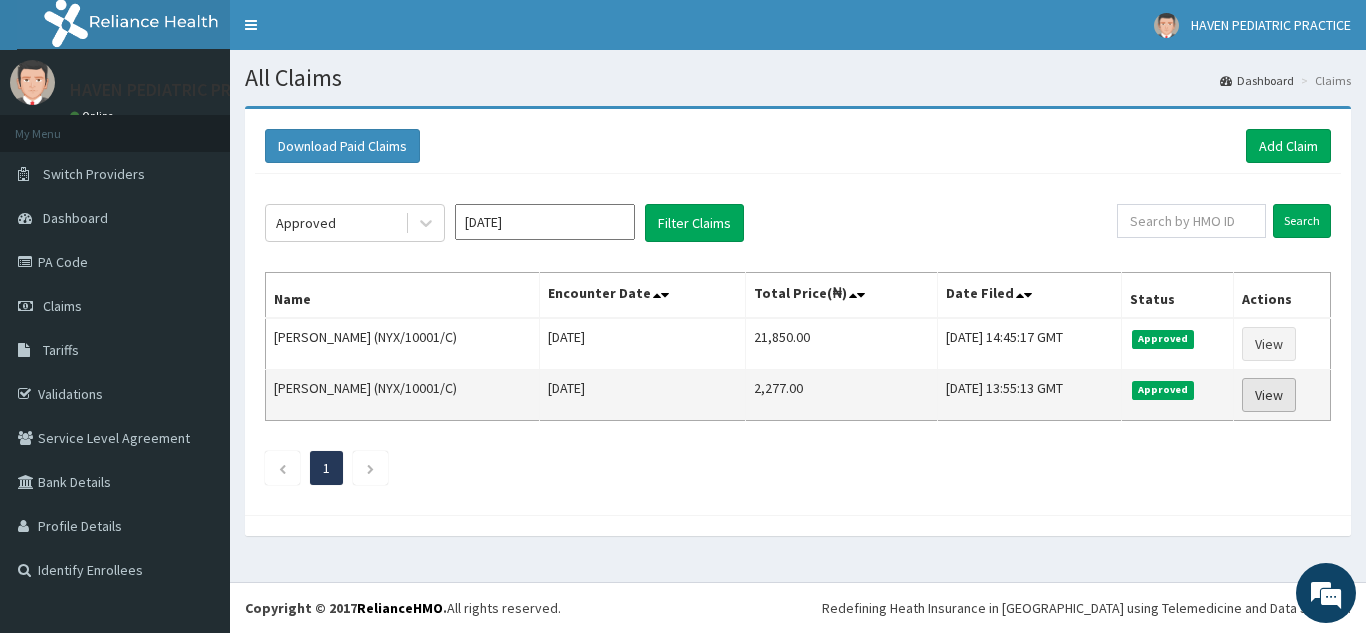 click on "View" at bounding box center [1269, 395] 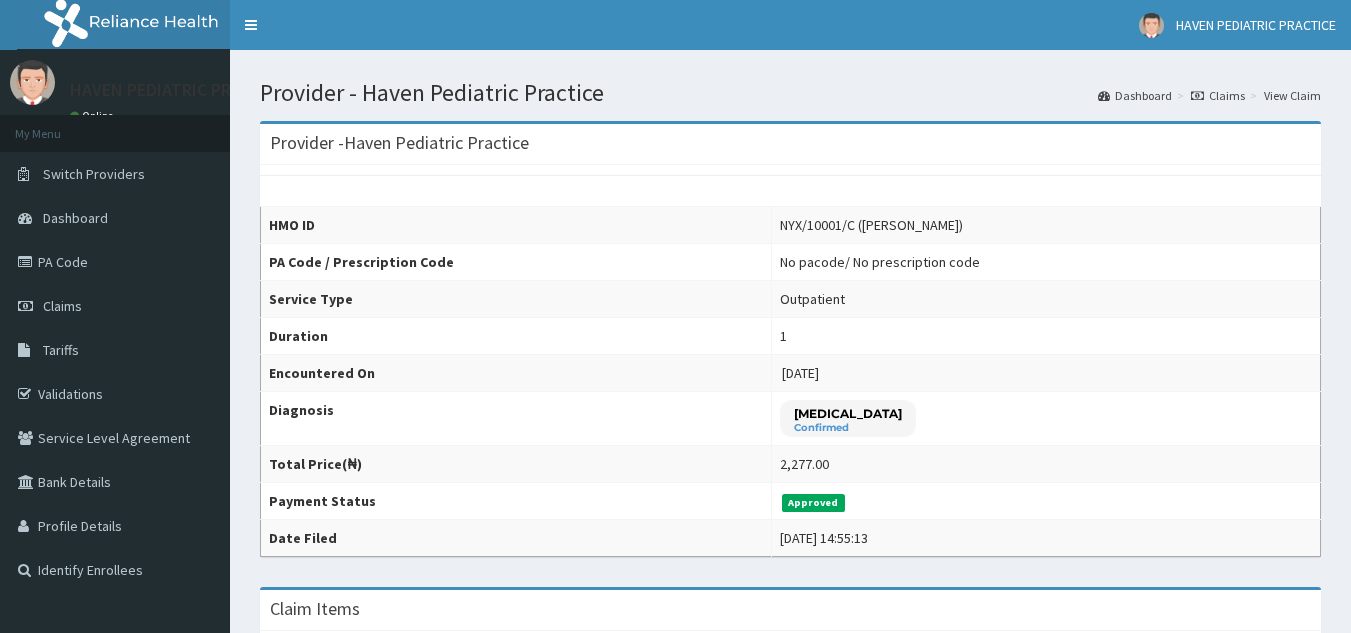 scroll, scrollTop: 0, scrollLeft: 0, axis: both 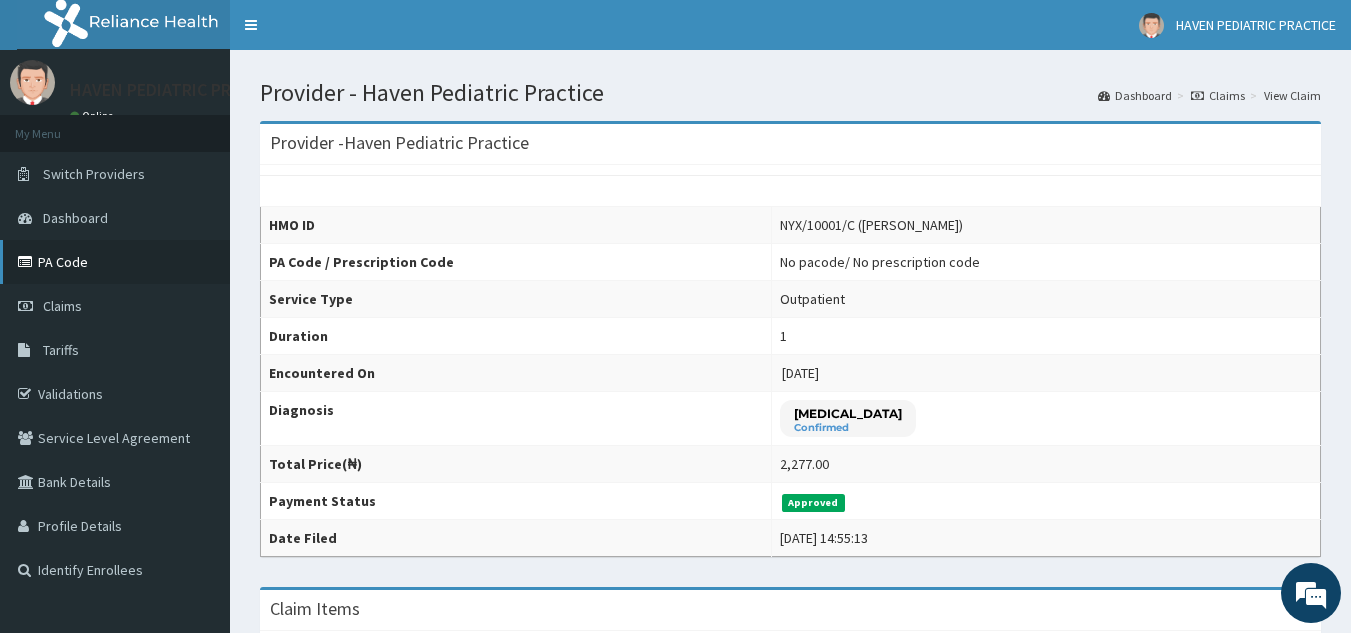 click on "PA Code" at bounding box center [115, 262] 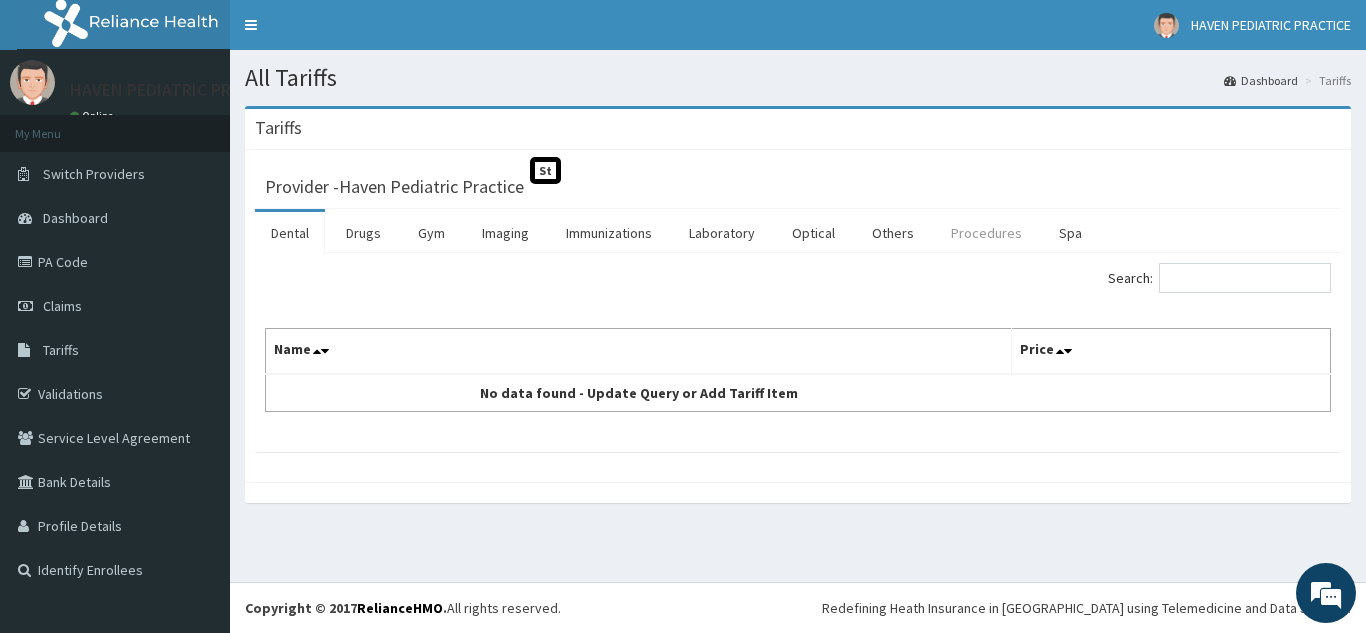 scroll, scrollTop: 0, scrollLeft: 0, axis: both 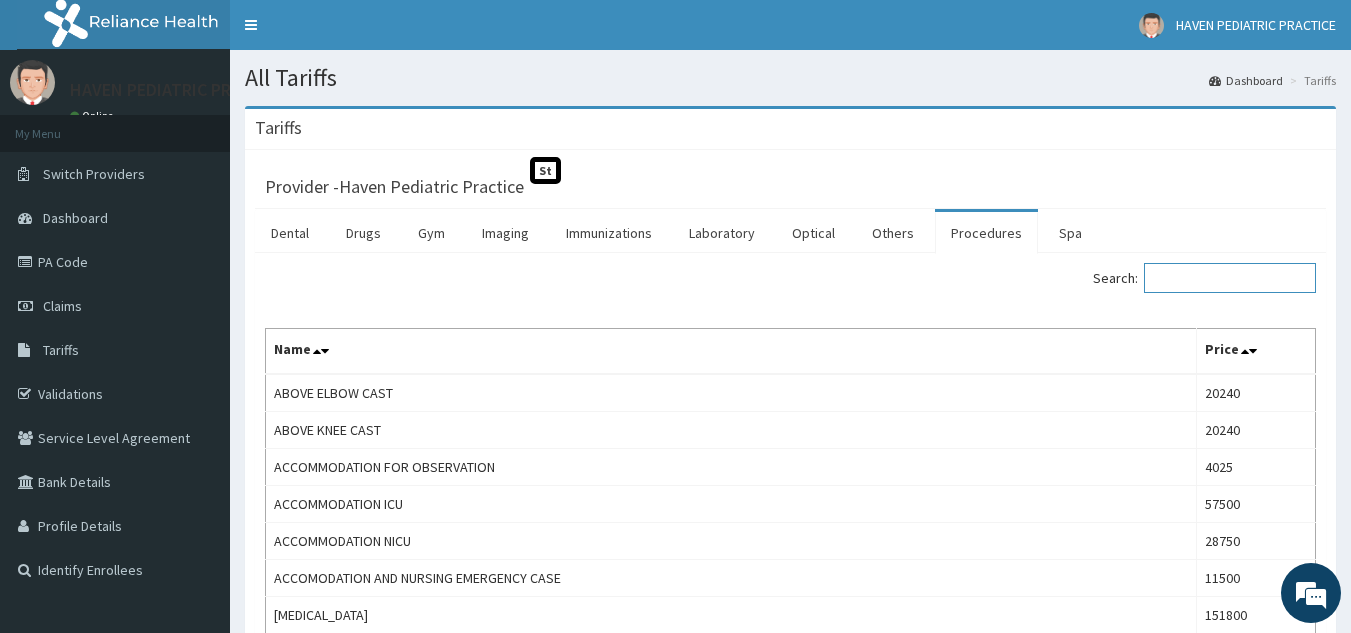 click on "Search:" at bounding box center (1230, 278) 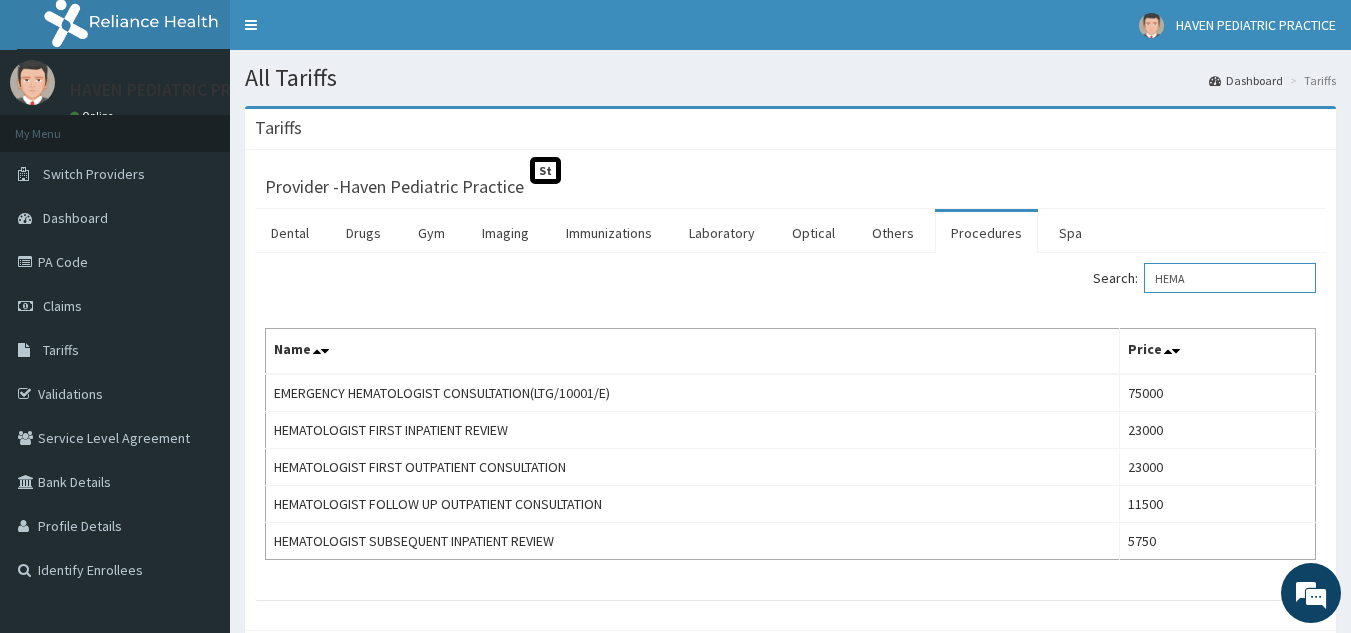 type on "HEMA" 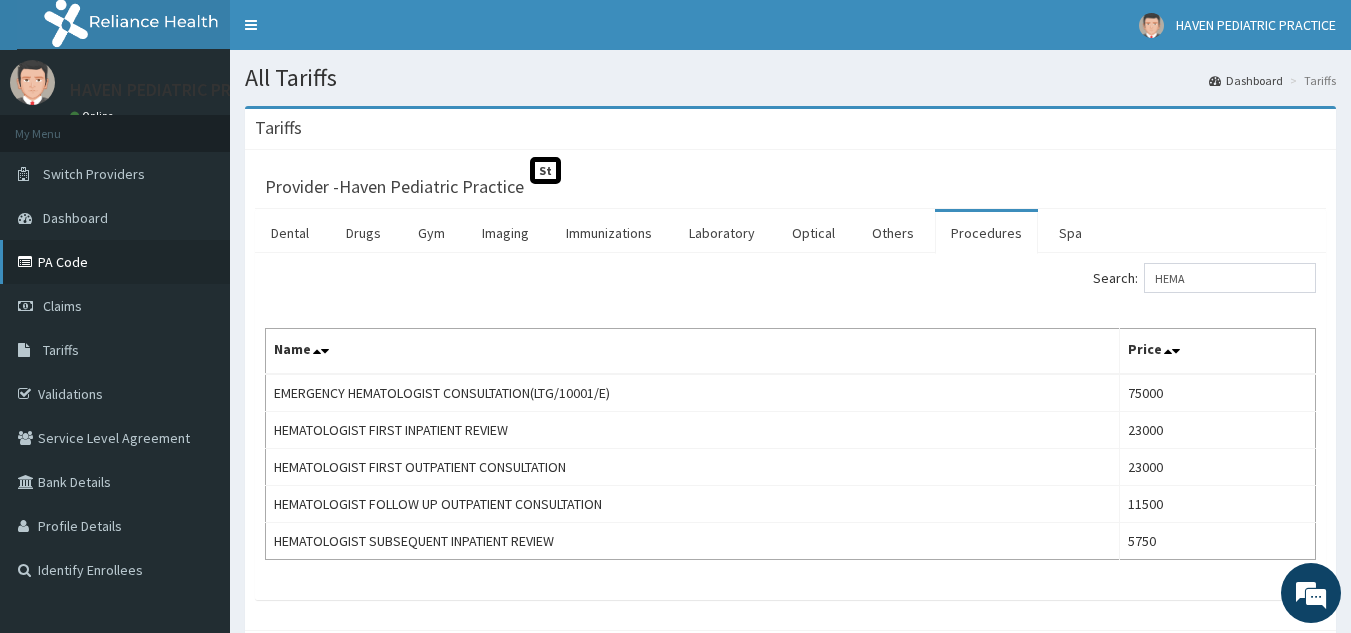 click on "PA Code" at bounding box center (115, 262) 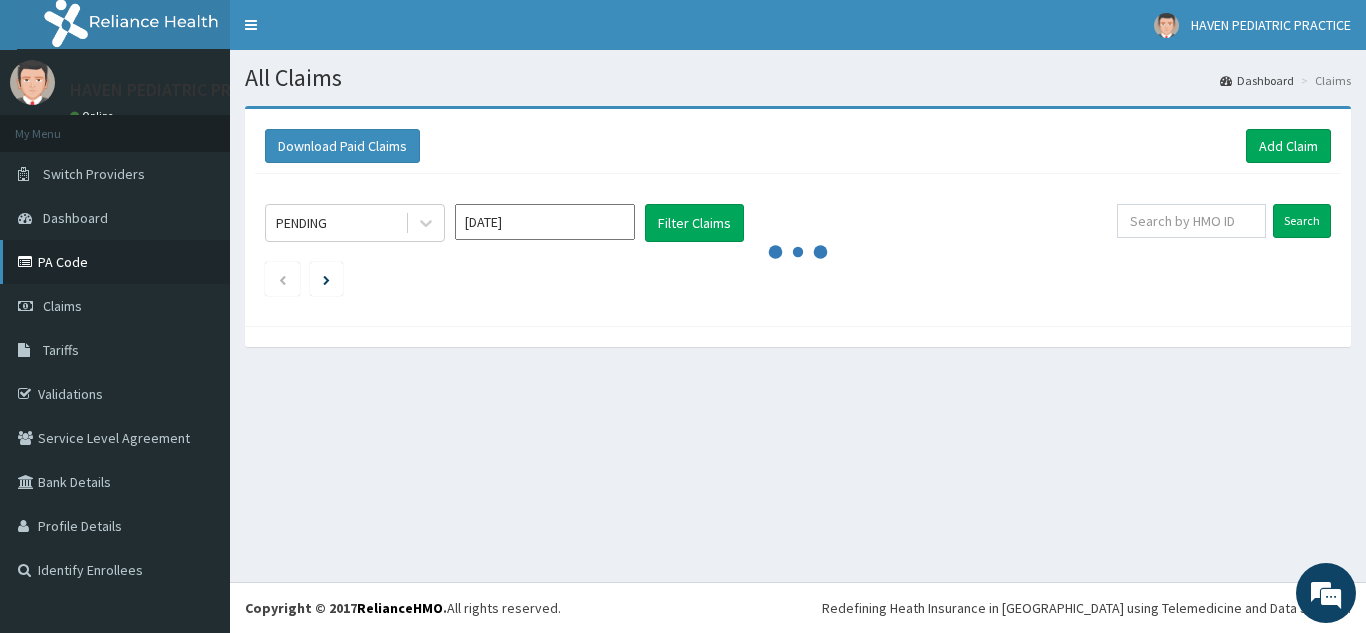 scroll, scrollTop: 0, scrollLeft: 0, axis: both 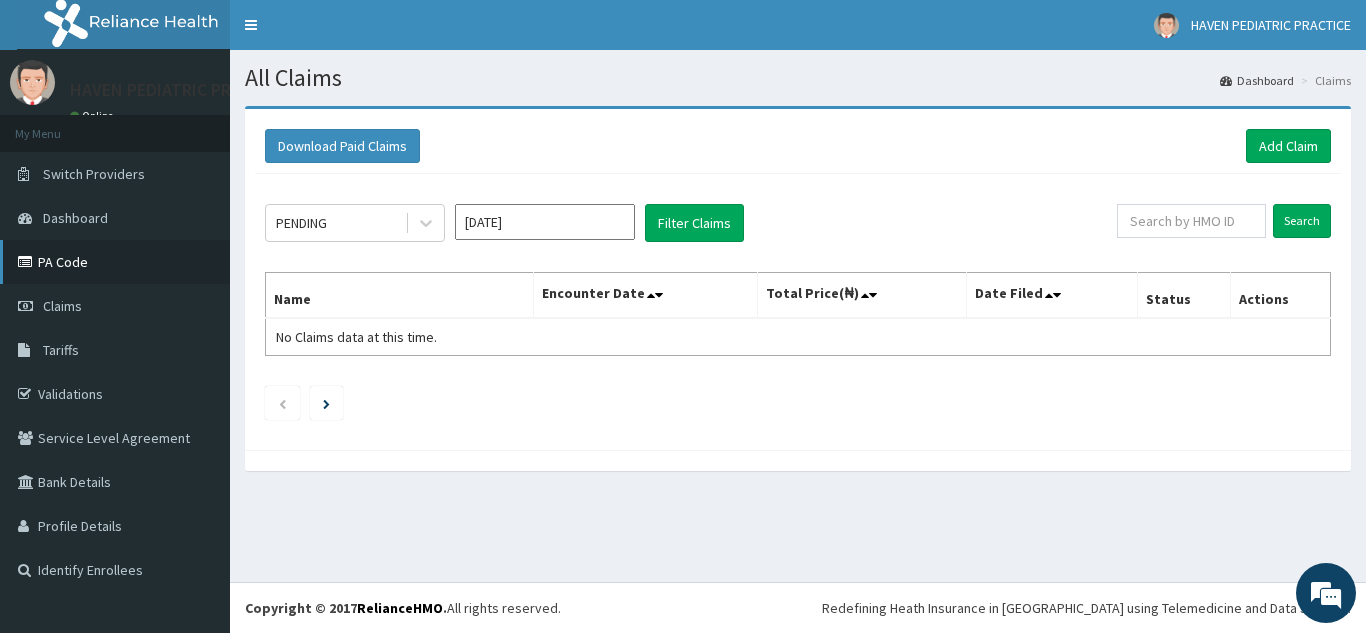 click on "PA Code" at bounding box center (115, 262) 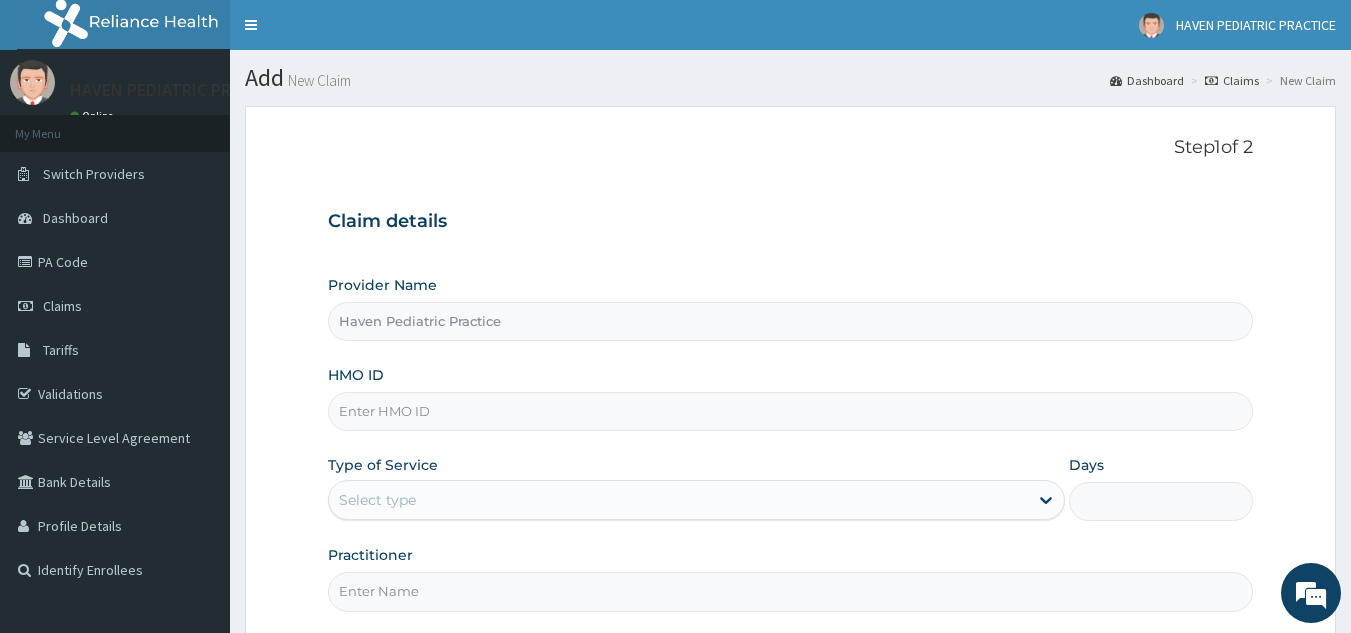 scroll, scrollTop: 0, scrollLeft: 0, axis: both 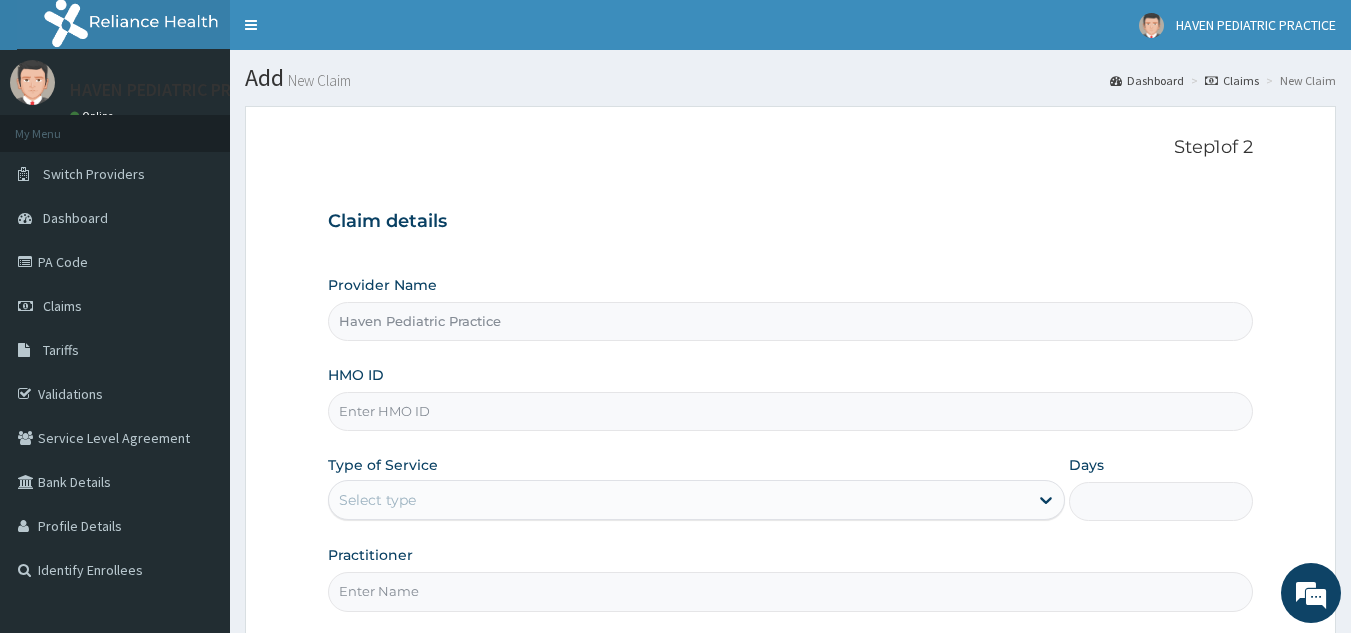 click on "HMO ID" at bounding box center [791, 411] 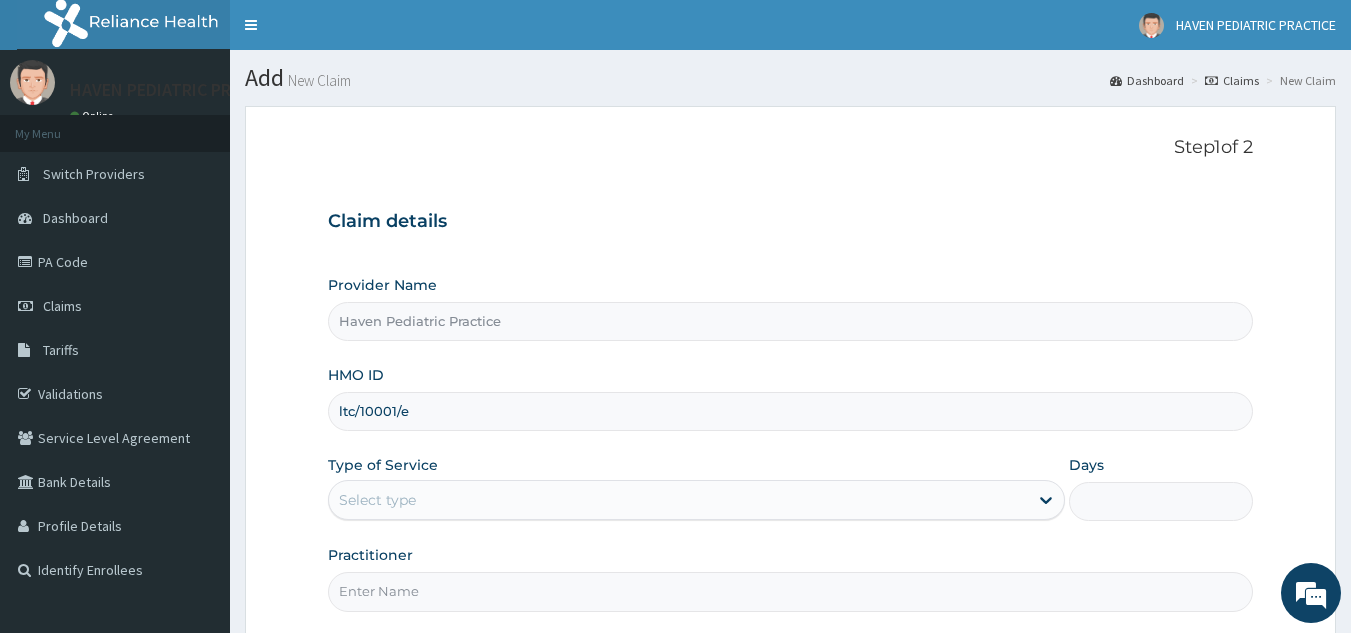 scroll, scrollTop: 0, scrollLeft: 0, axis: both 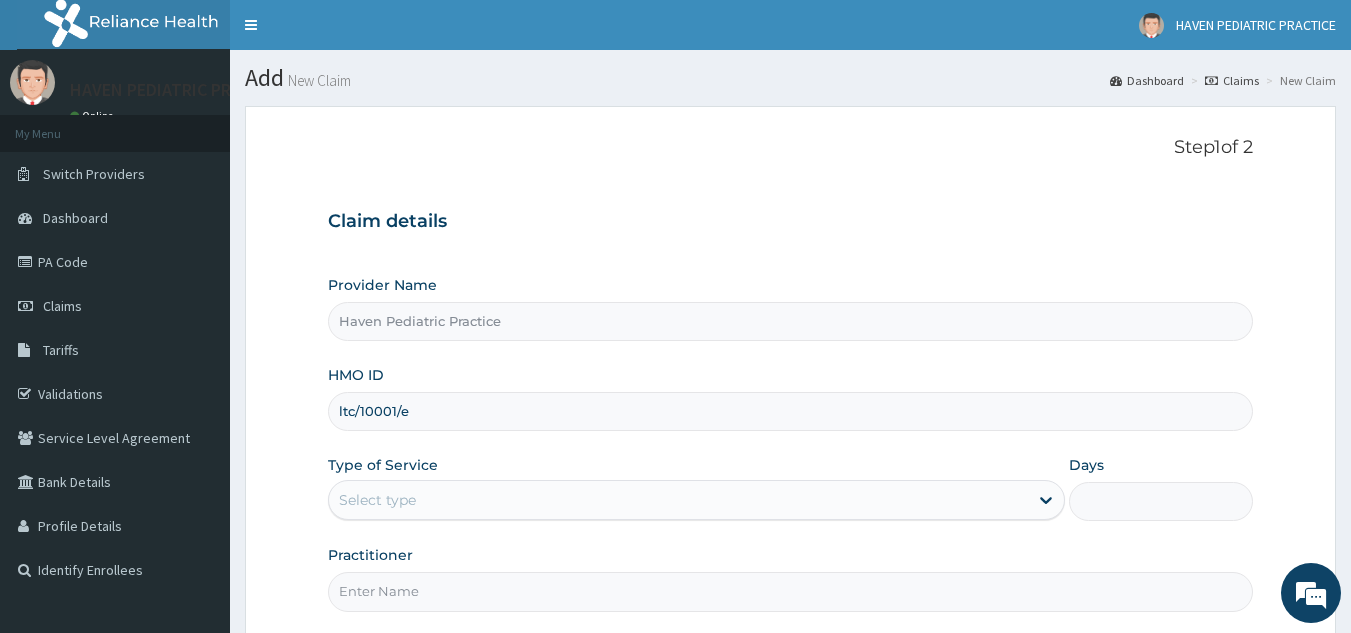 type on "ltc/10001/e" 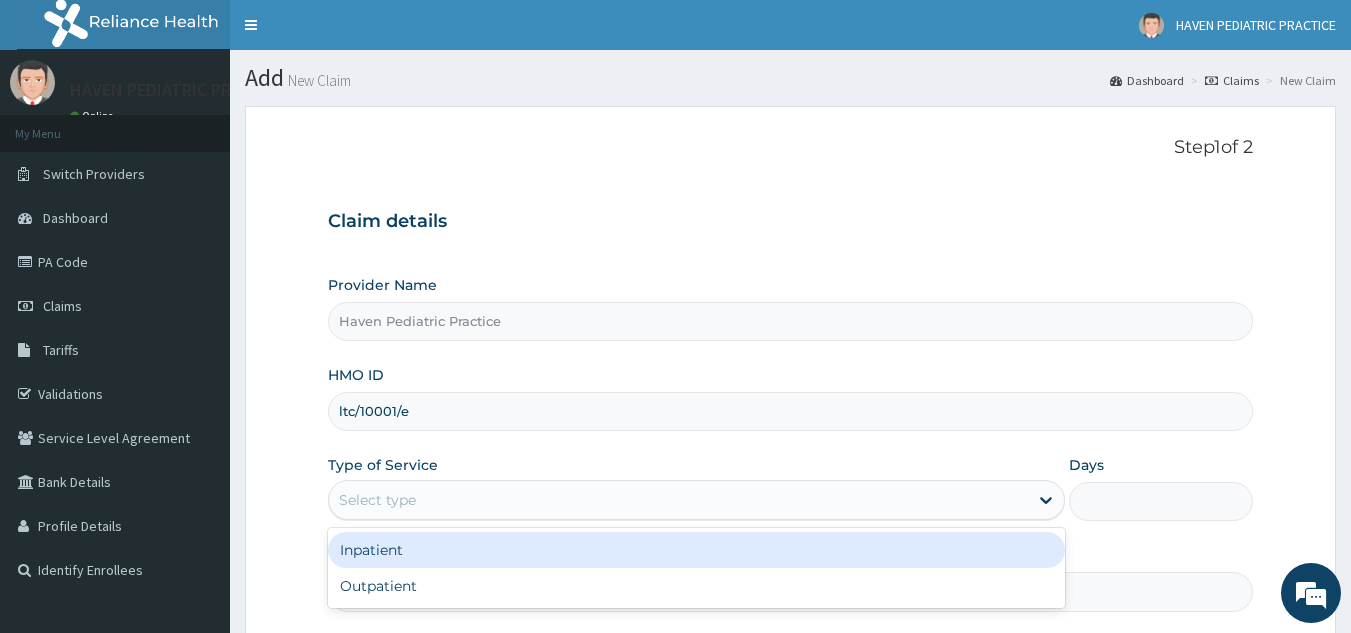 click on "Select type" at bounding box center (678, 500) 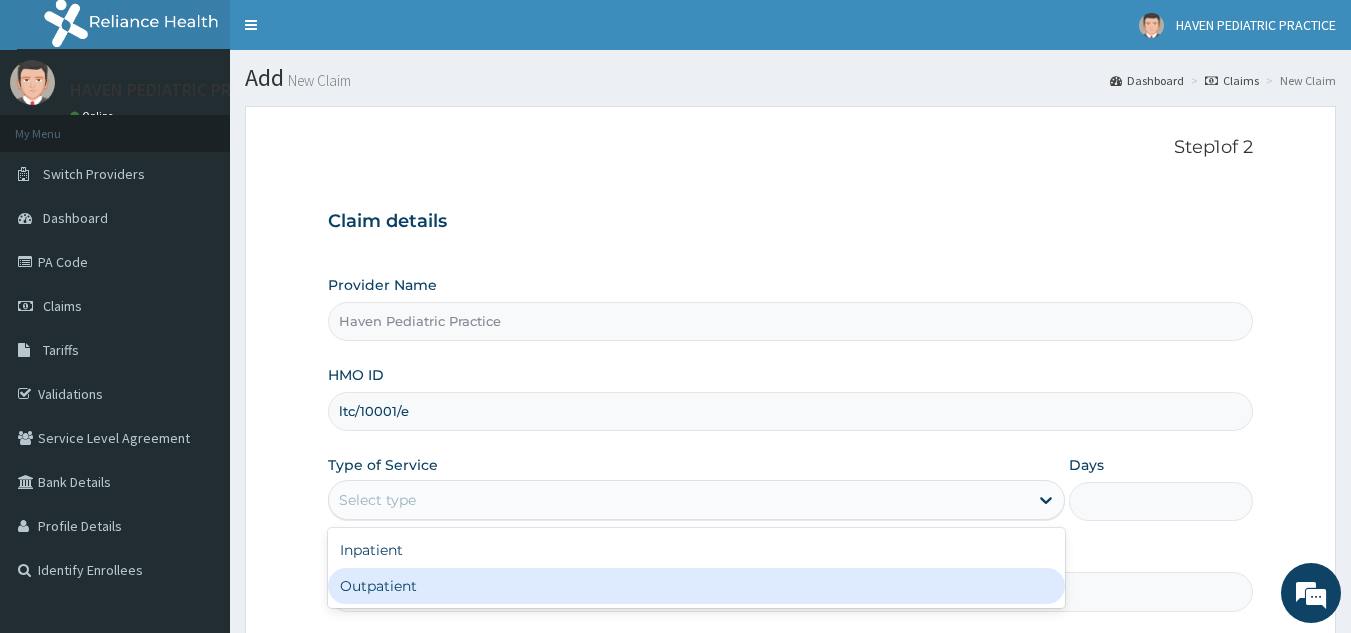click on "Outpatient" at bounding box center [696, 586] 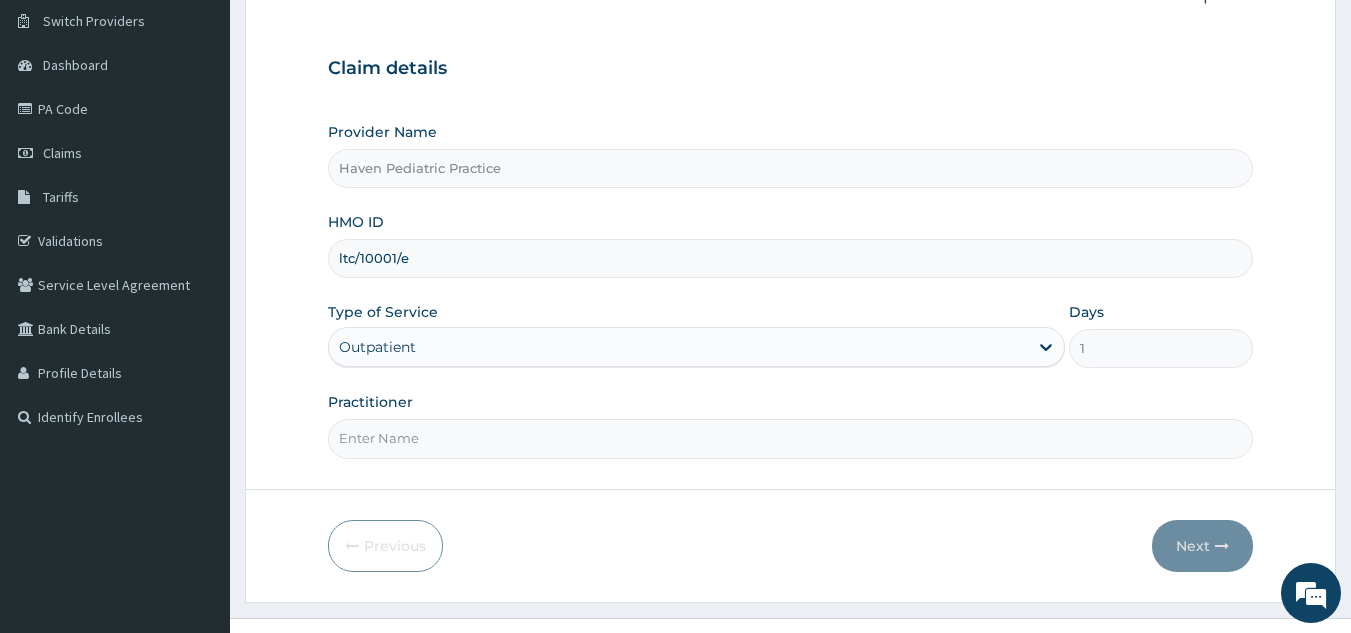 scroll, scrollTop: 189, scrollLeft: 0, axis: vertical 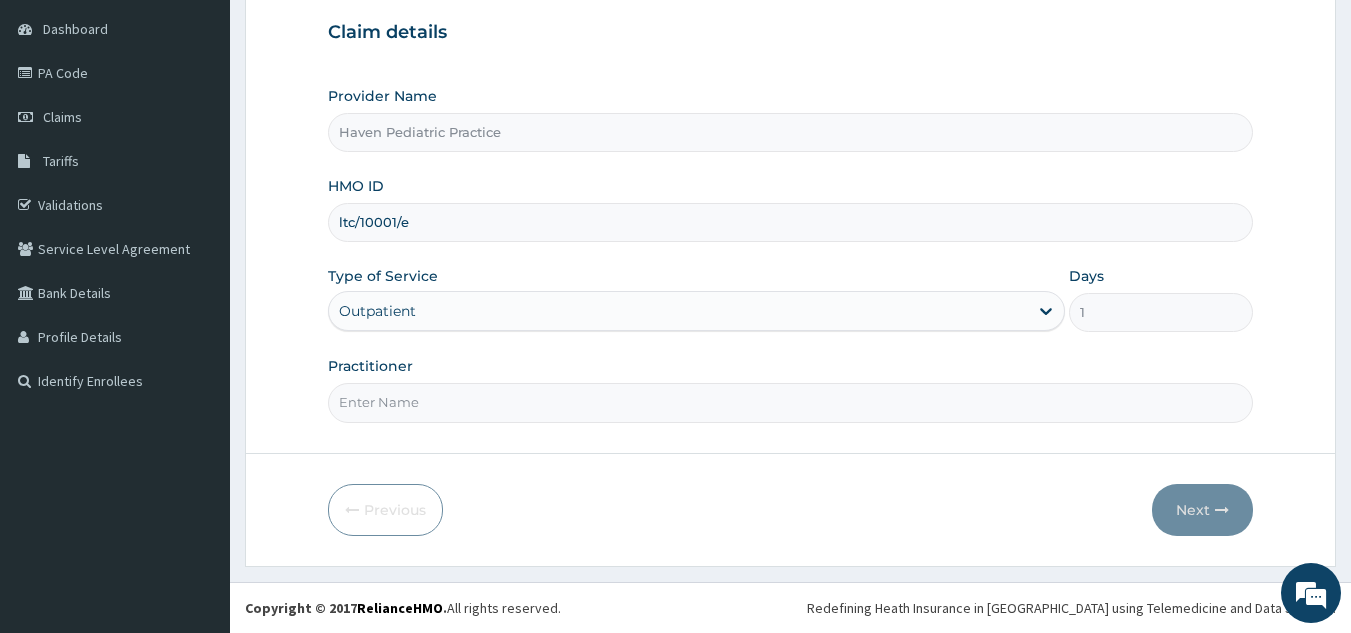 click on "Practitioner" at bounding box center (791, 402) 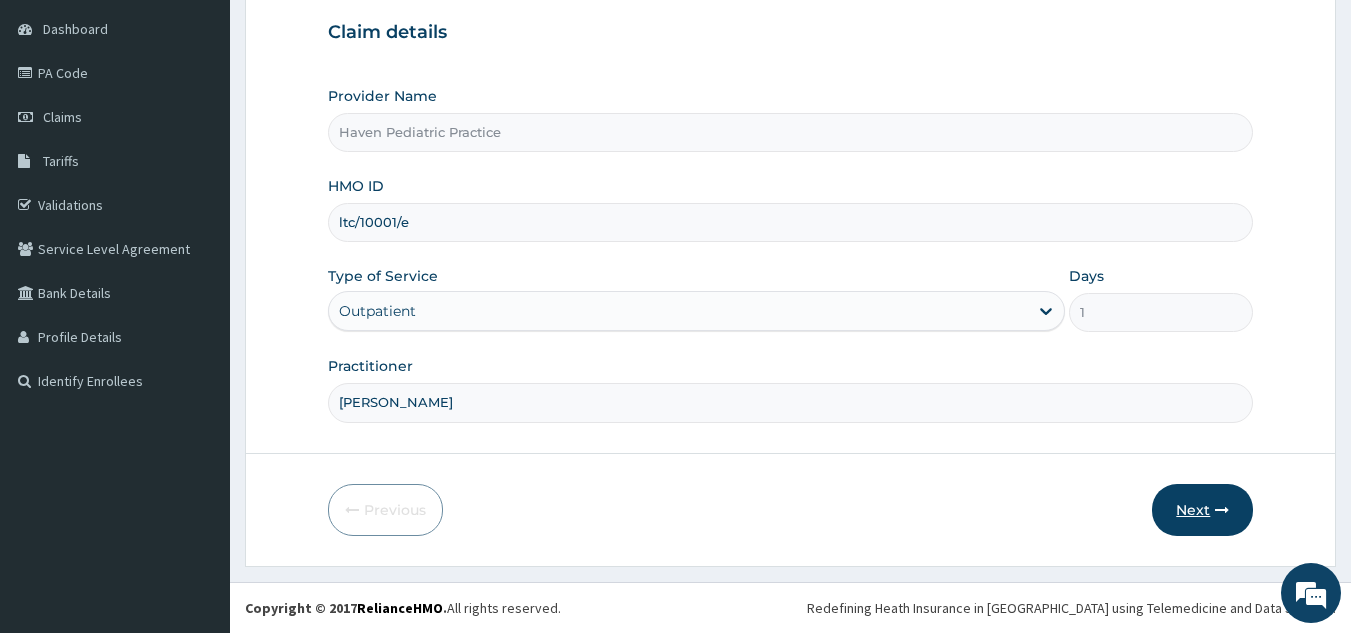 type on "Dr. Adekunle" 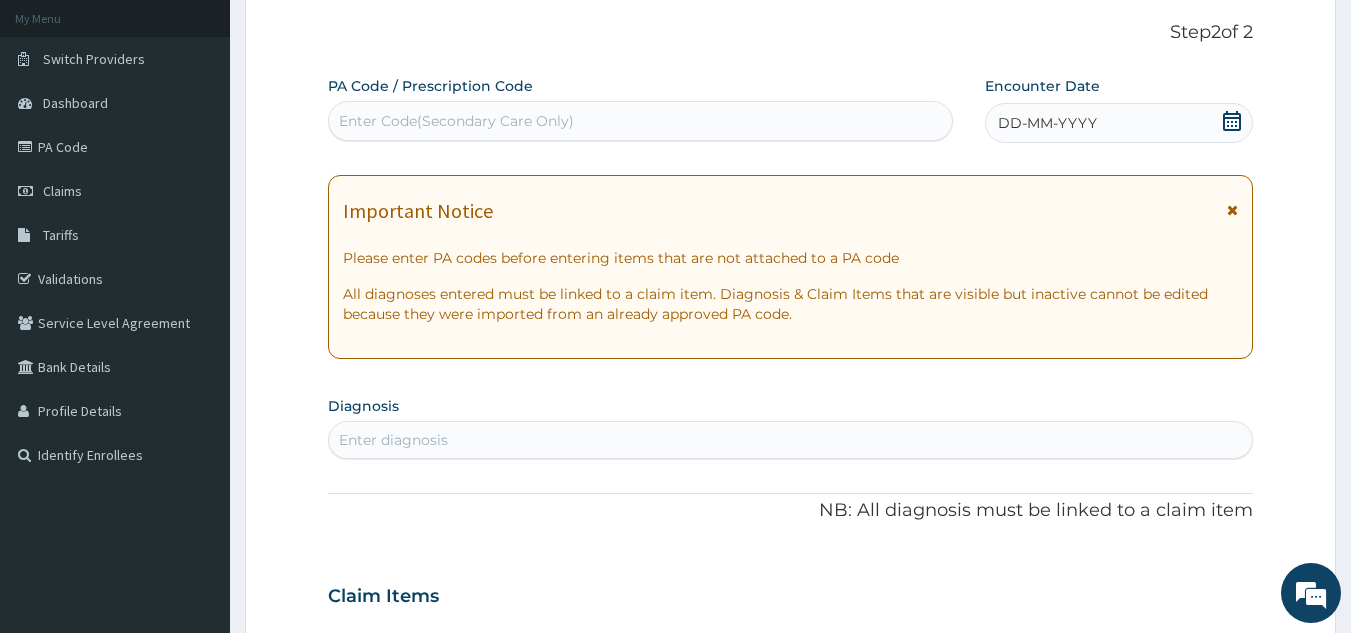 scroll, scrollTop: 0, scrollLeft: 0, axis: both 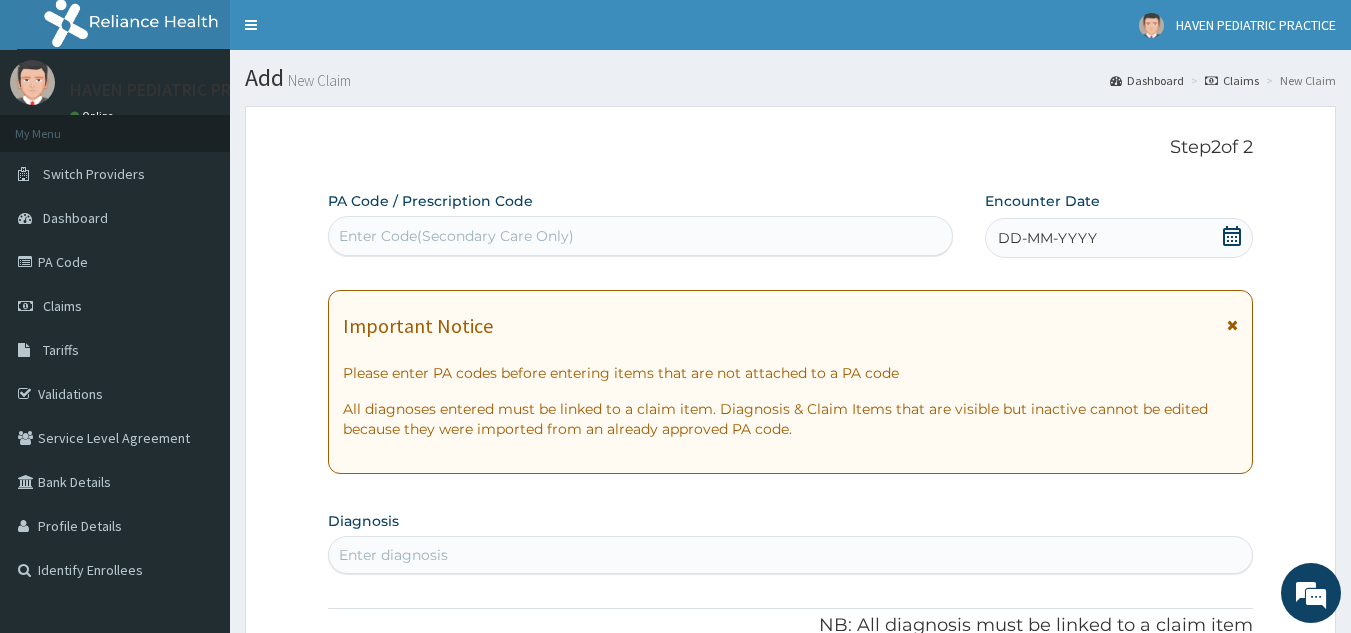 click on "Enter Code(Secondary Care Only)" at bounding box center (641, 236) 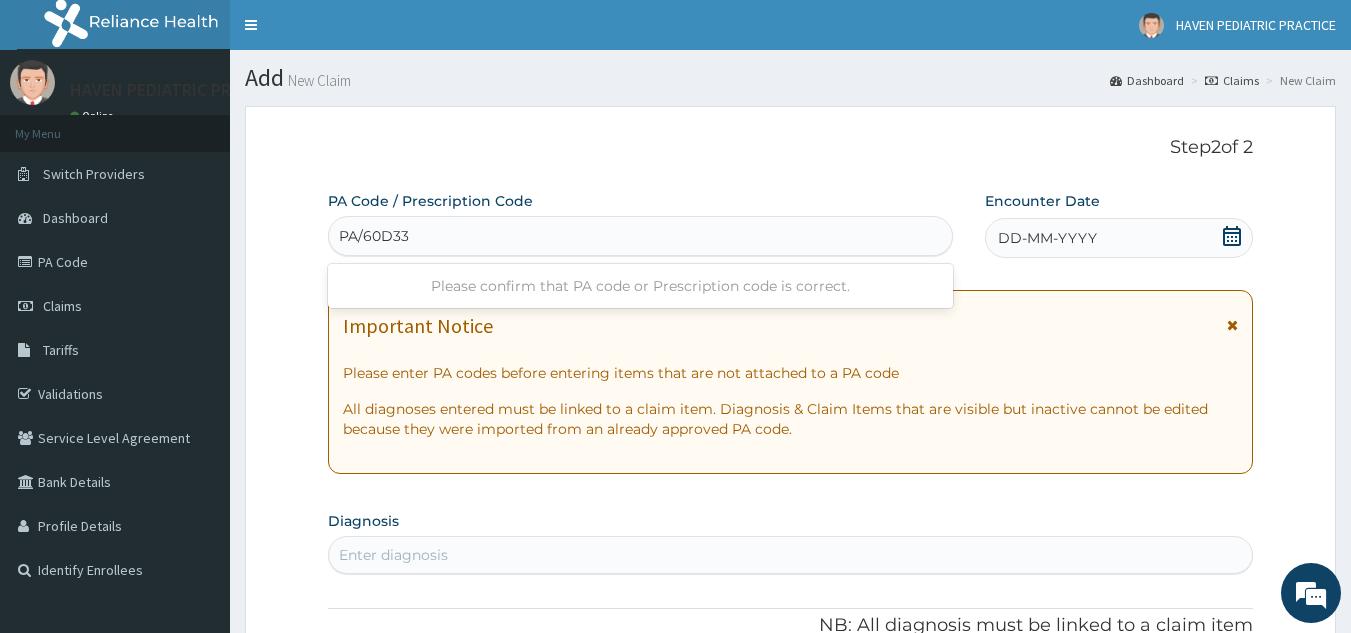 type on "PA/60D336" 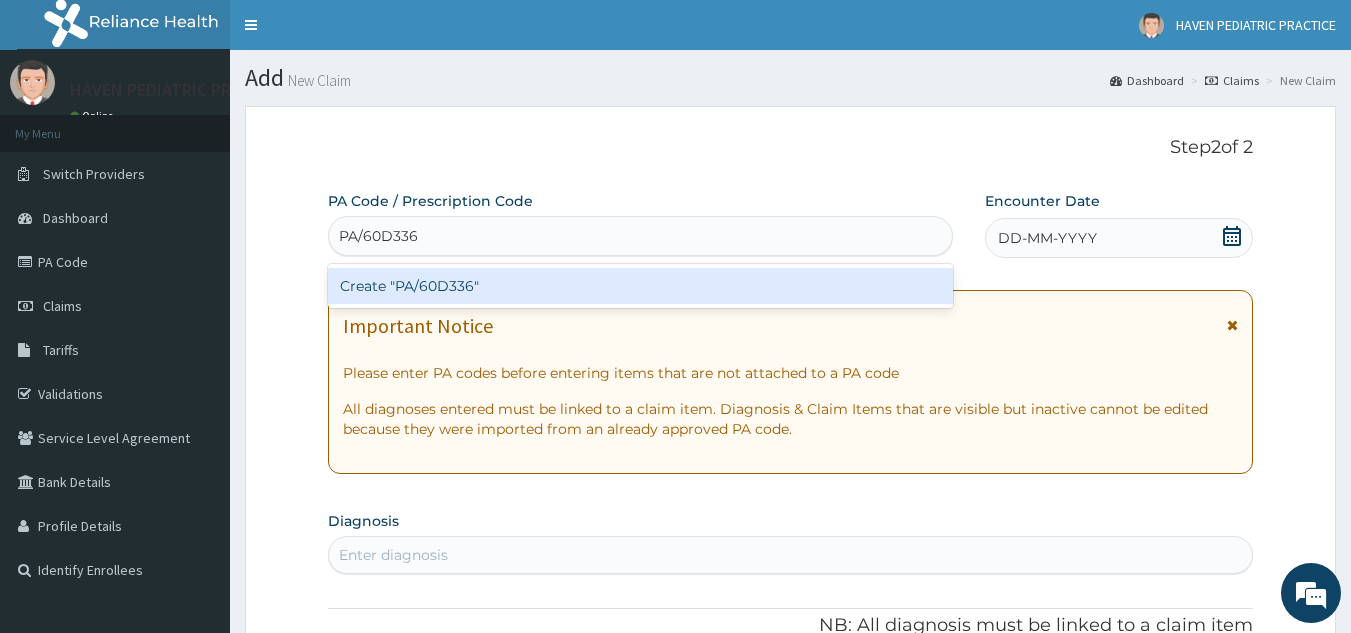 click on "Create "PA/60D336"" at bounding box center [641, 286] 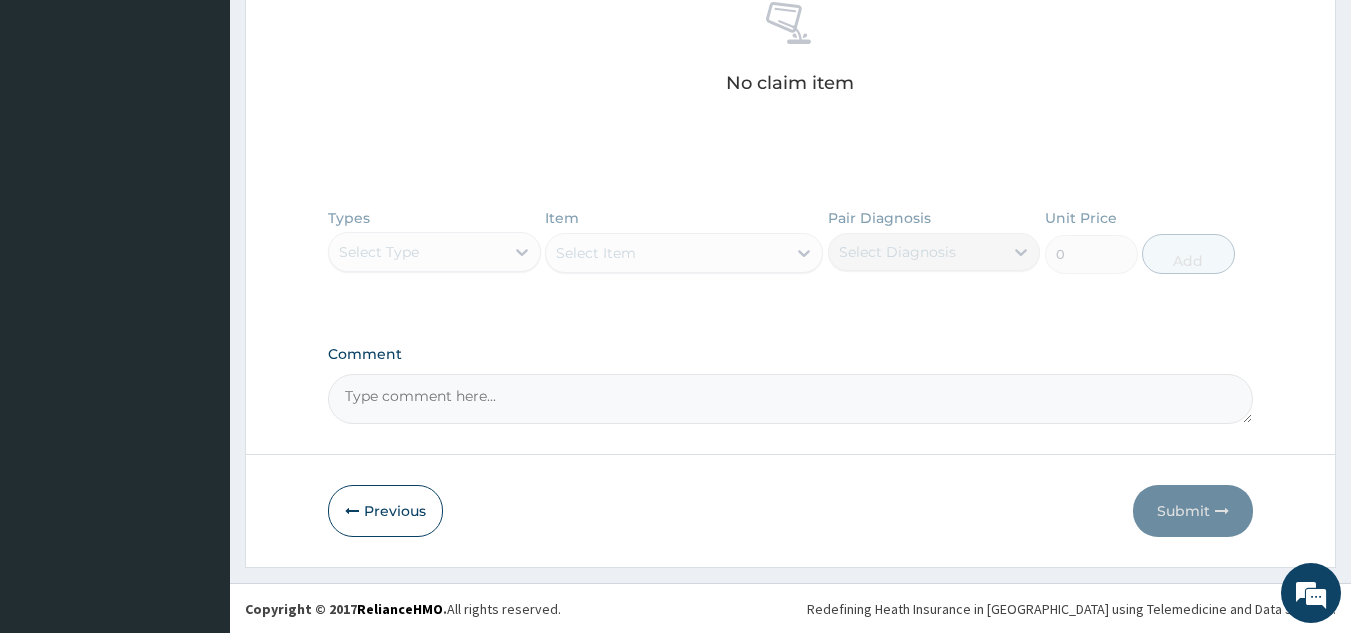 scroll, scrollTop: 821, scrollLeft: 0, axis: vertical 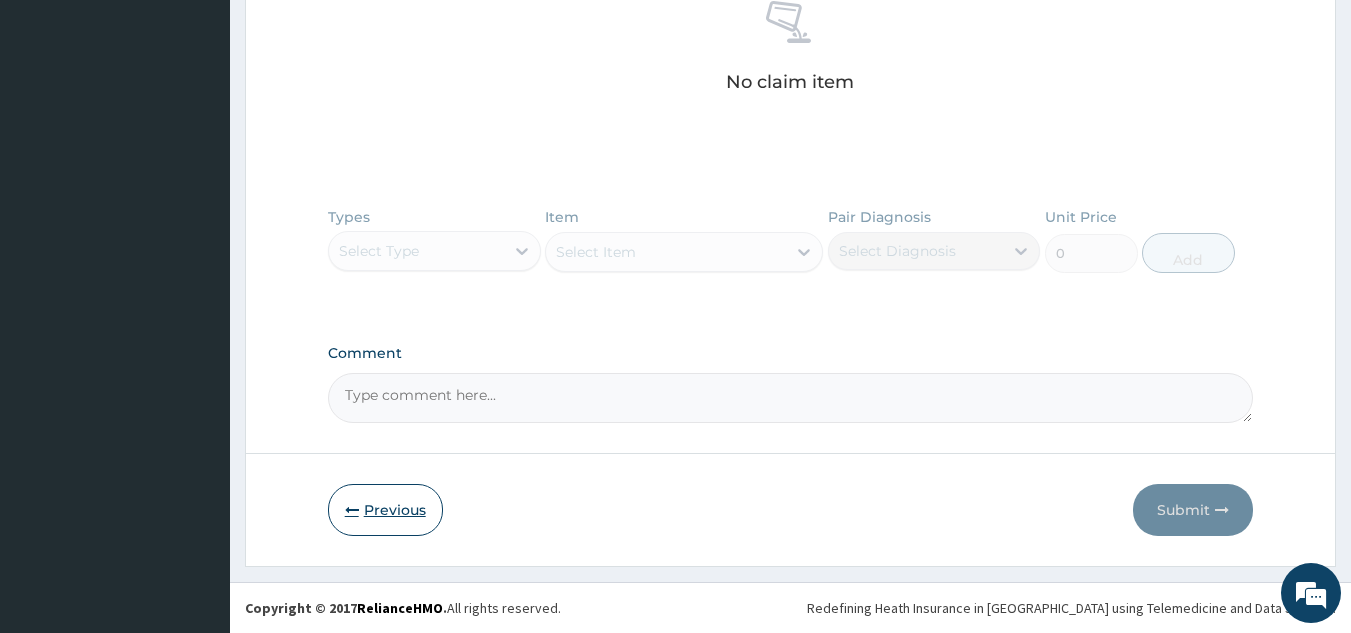 click on "Previous" at bounding box center (385, 510) 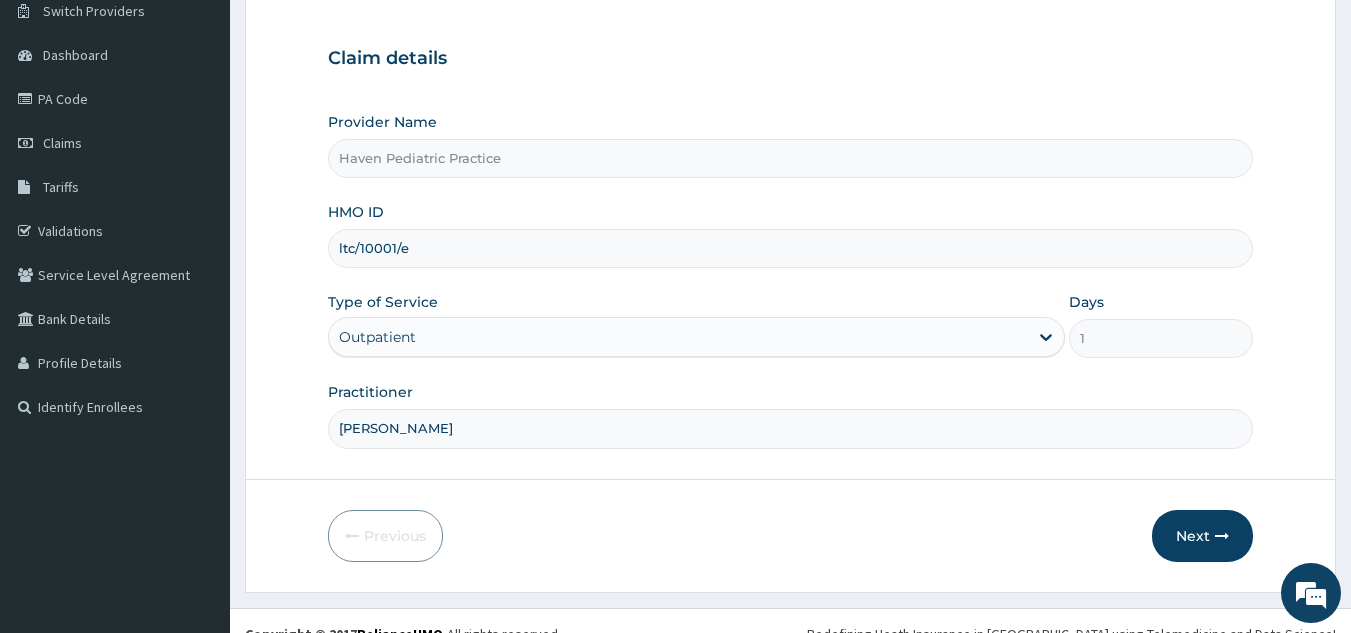 scroll, scrollTop: 189, scrollLeft: 0, axis: vertical 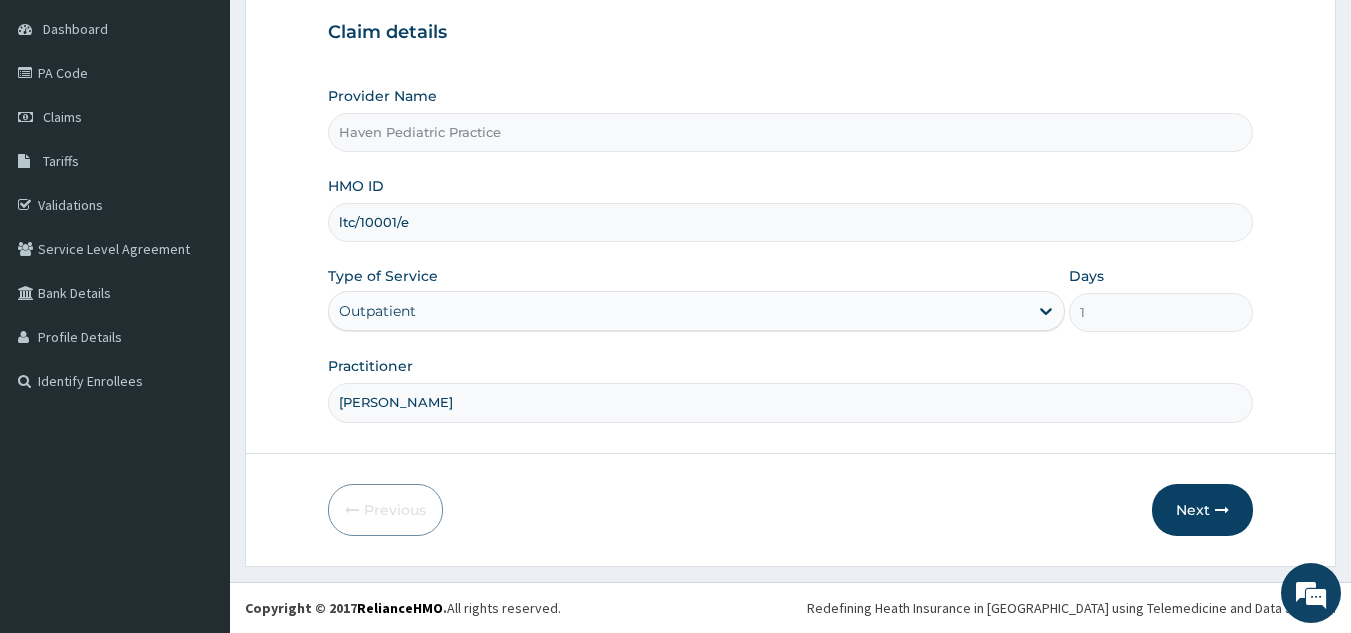 drag, startPoint x: 416, startPoint y: 219, endPoint x: 338, endPoint y: 207, distance: 78.91768 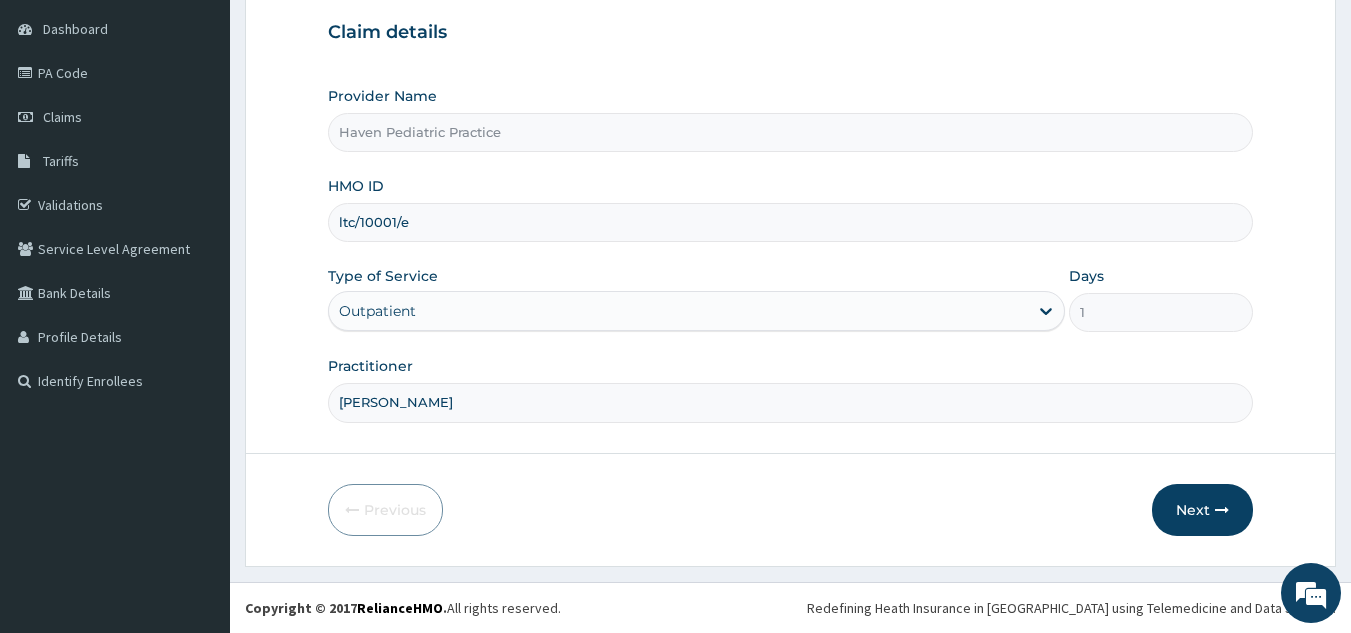 paste on "LTG/10001/E" 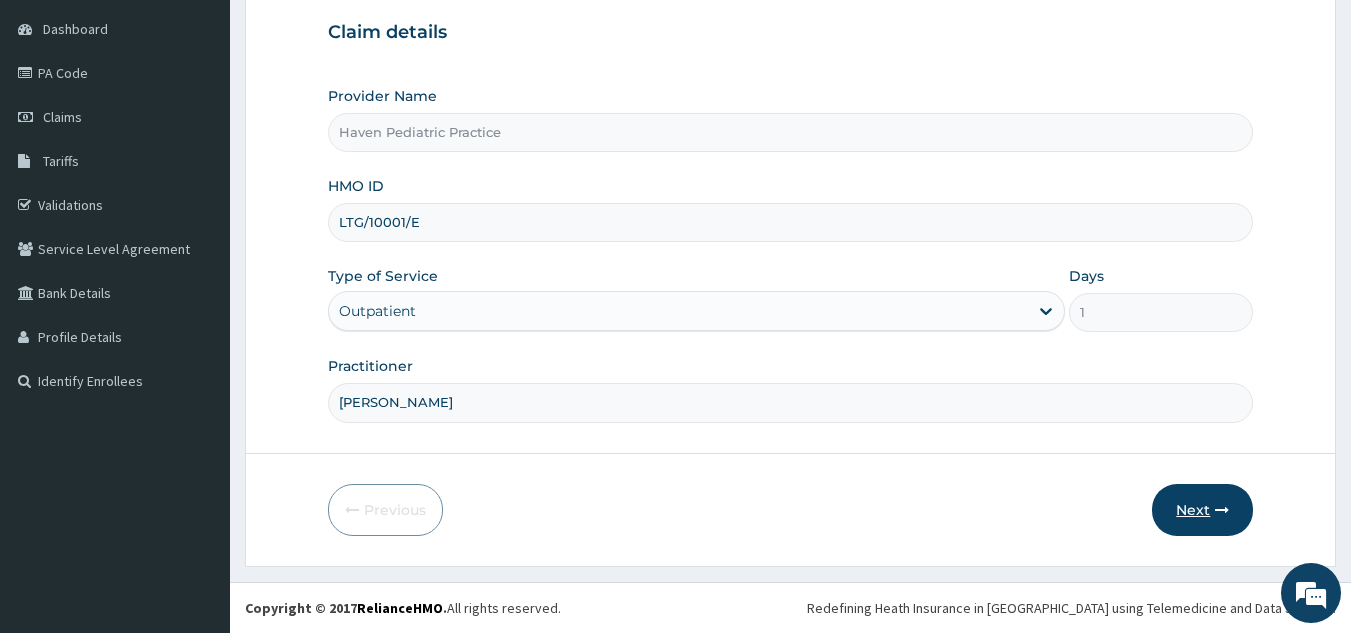 type on "LTG/10001/E" 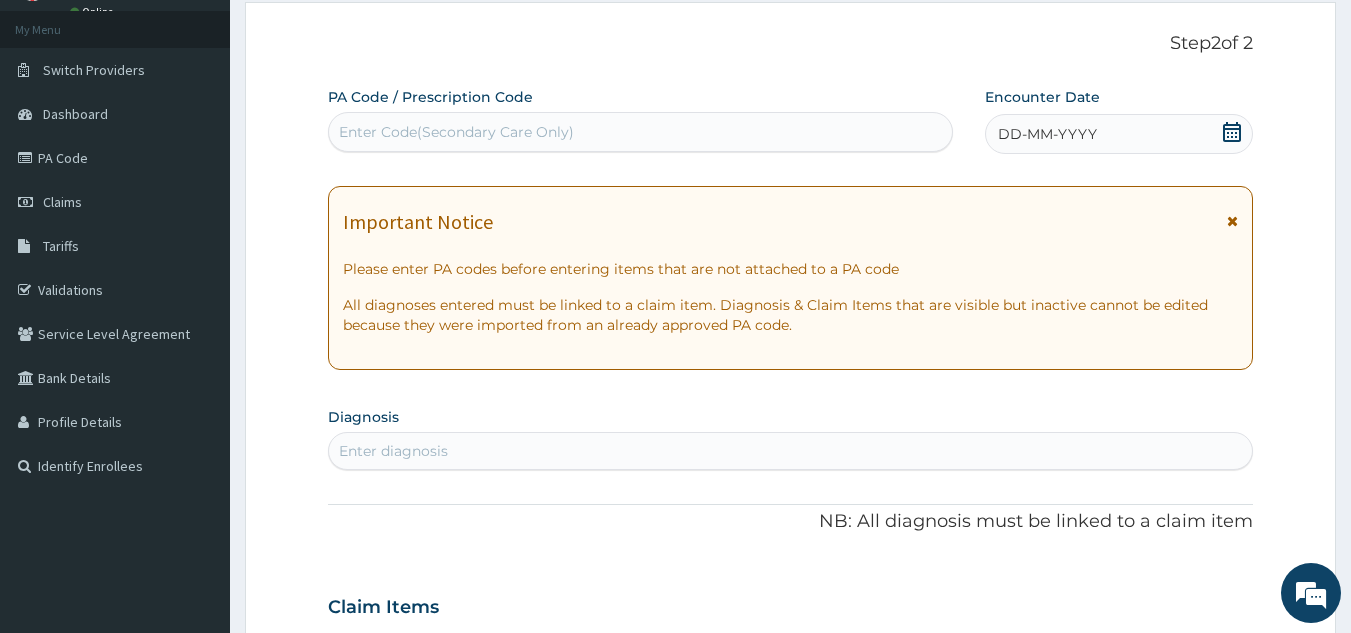 scroll, scrollTop: 0, scrollLeft: 0, axis: both 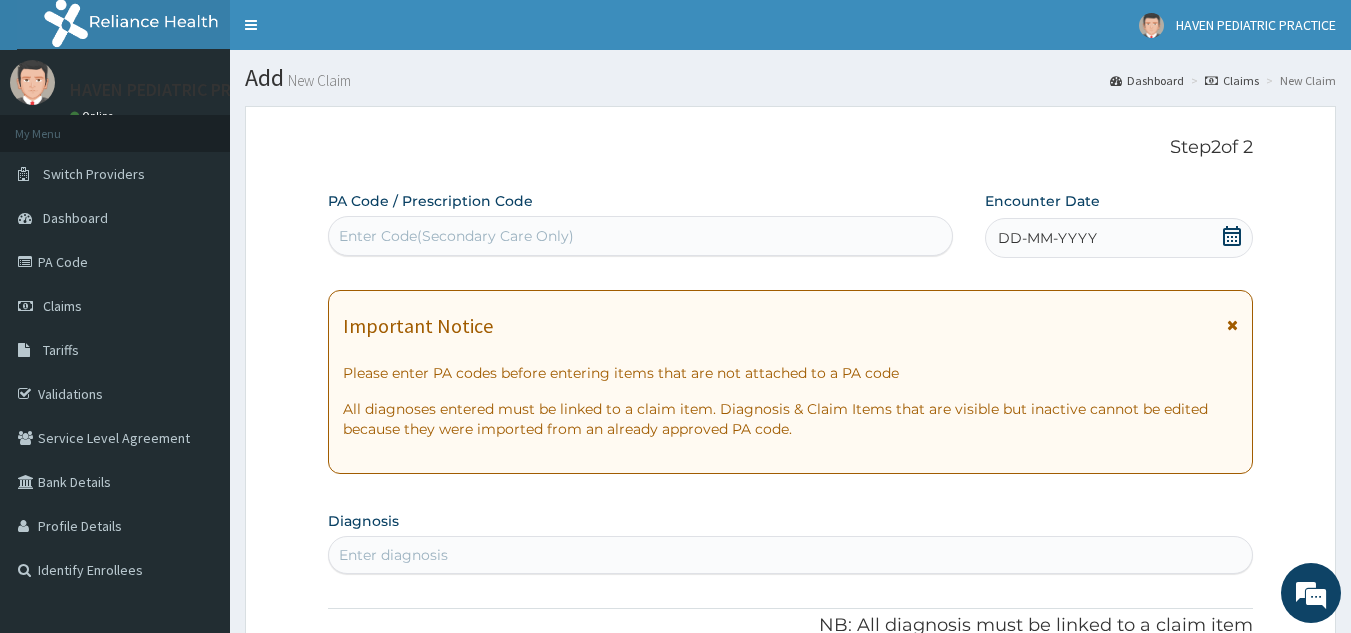 click on "Enter Code(Secondary Care Only)" at bounding box center (641, 236) 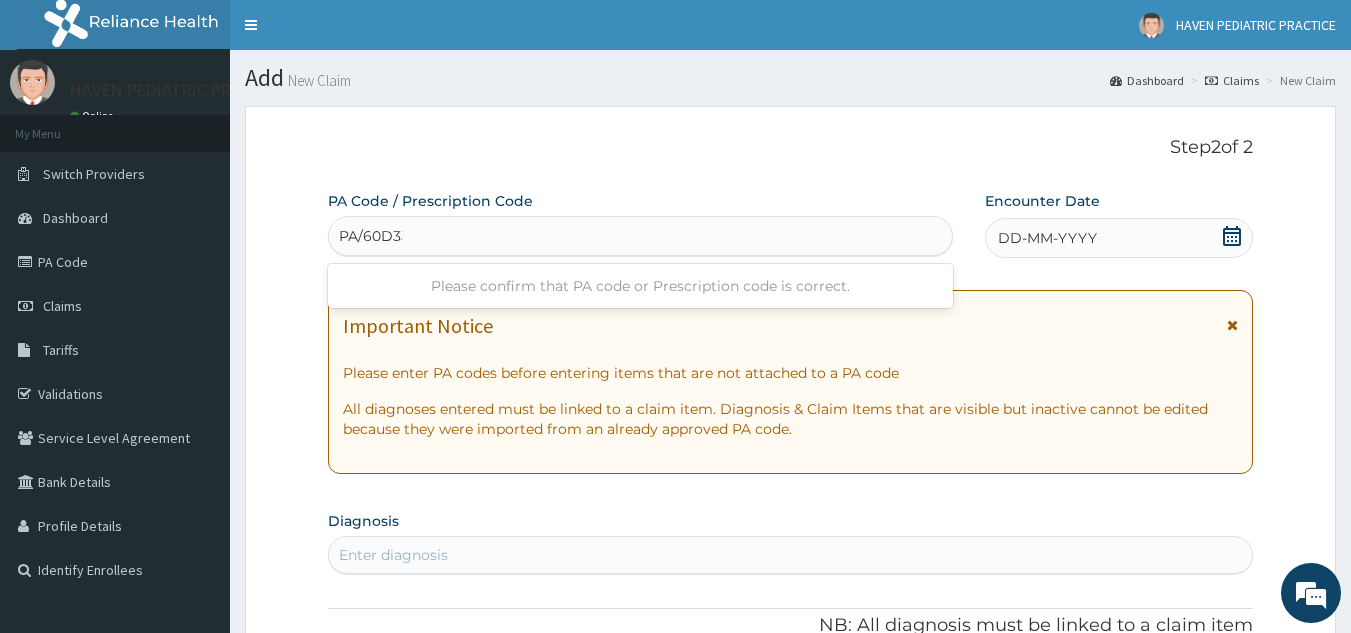 type on "PA/60D336" 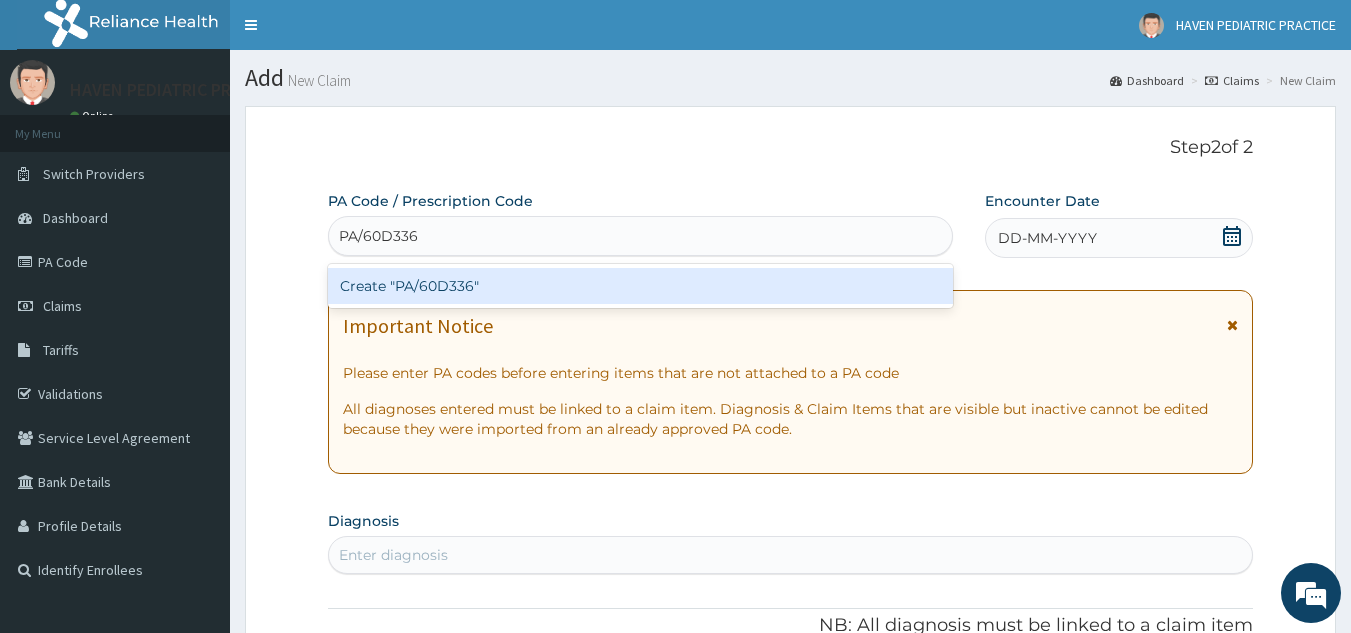 click on "Create "PA/60D336"" at bounding box center [641, 286] 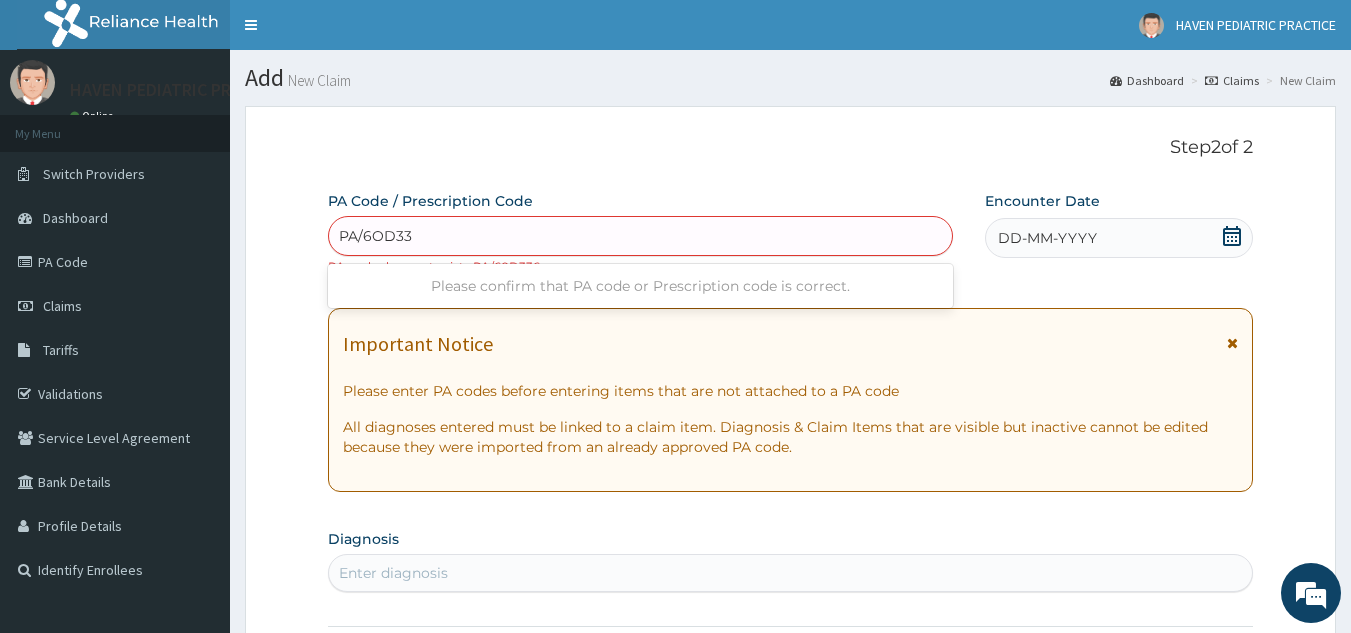 type on "PA/6OD336" 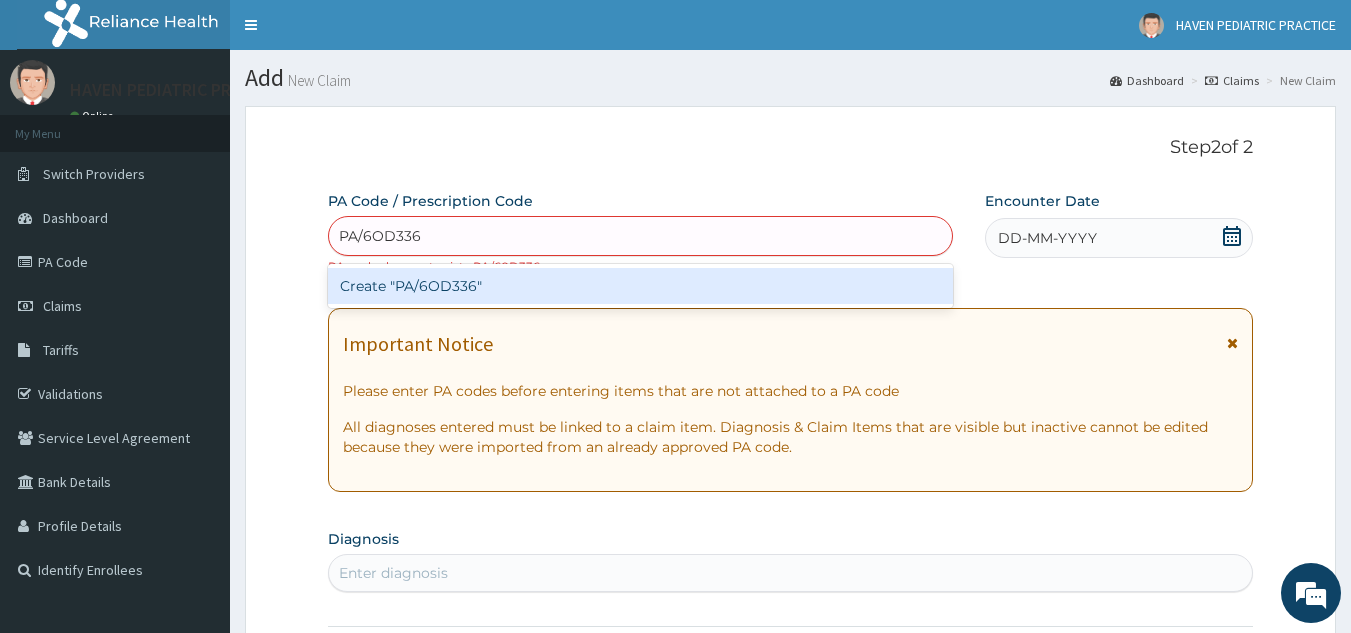 click on "Create "PA/6OD336"" at bounding box center (641, 286) 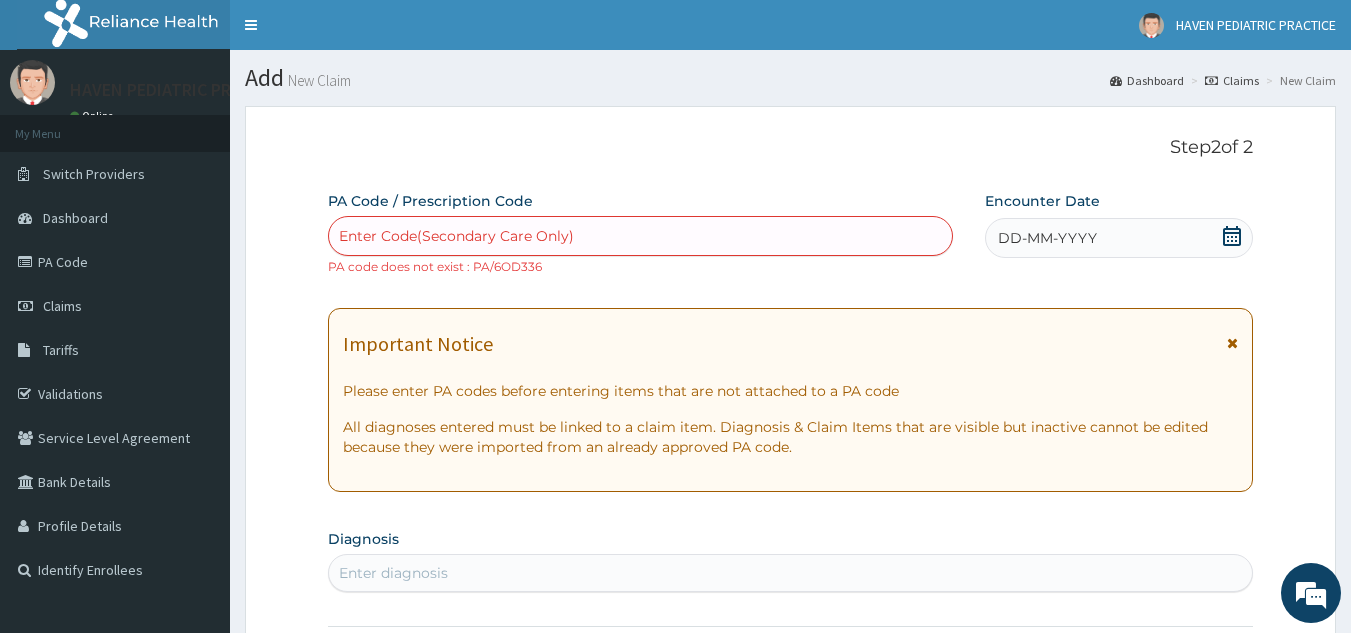 drag, startPoint x: 547, startPoint y: 224, endPoint x: 493, endPoint y: 231, distance: 54.451813 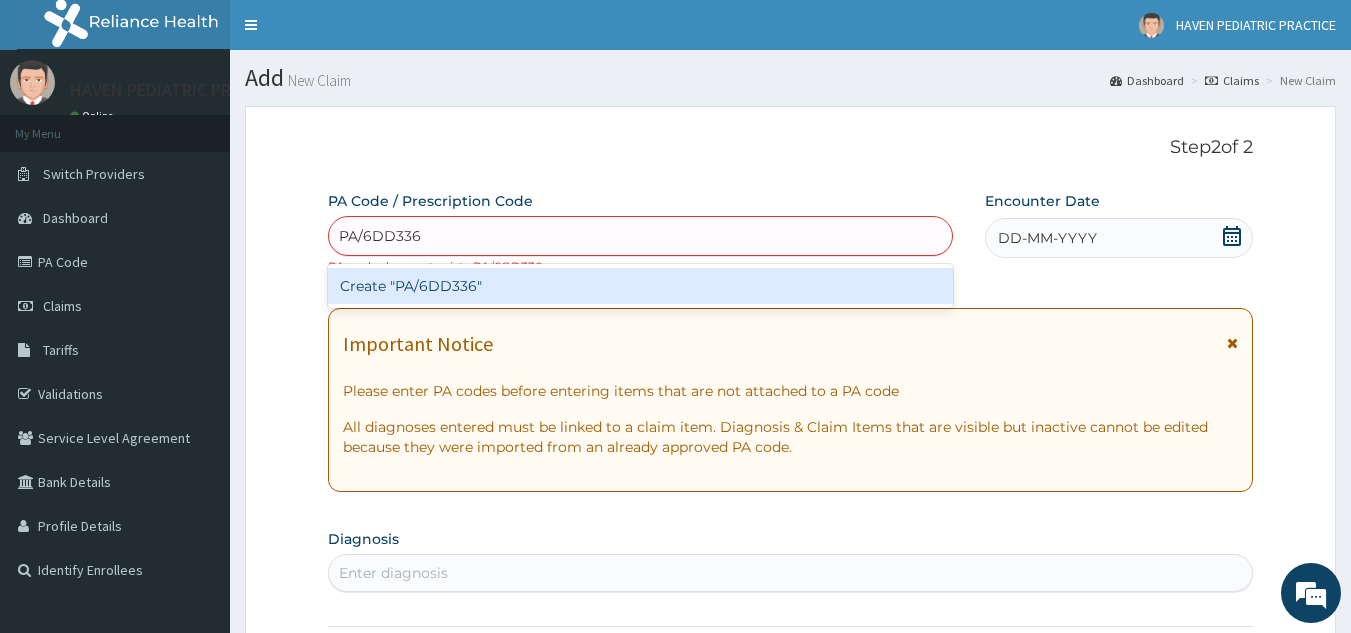 click on "Create "PA/6DD336"" at bounding box center [641, 286] 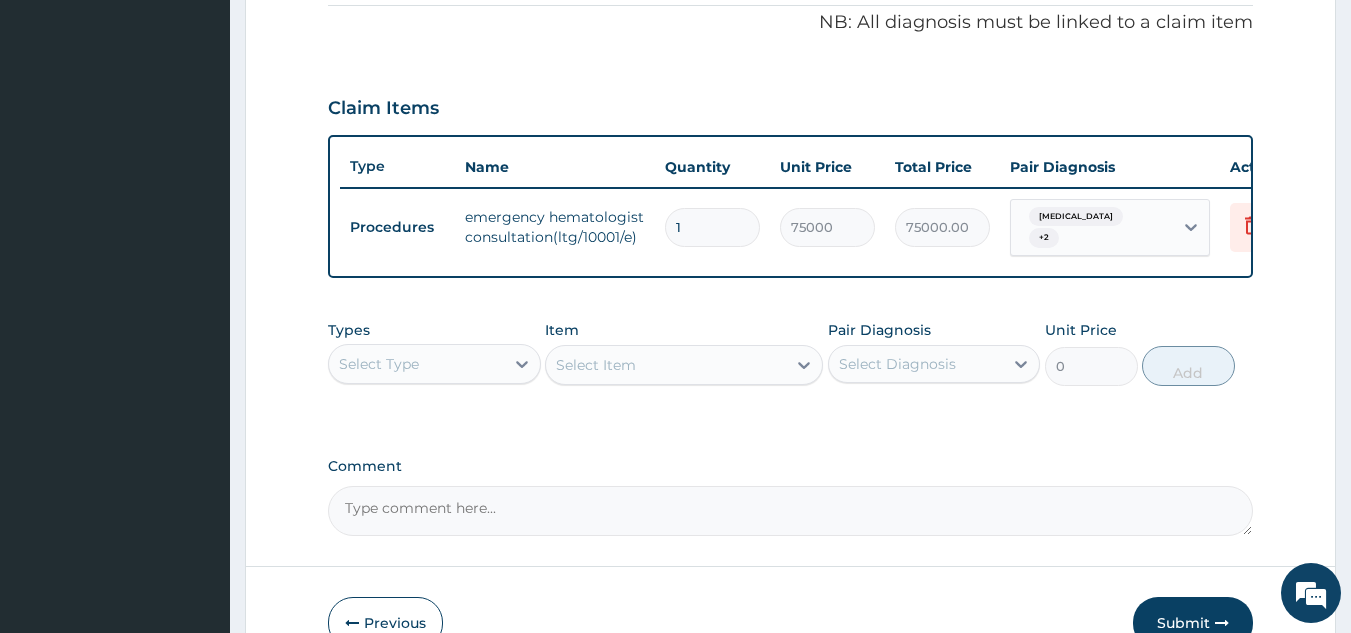 scroll, scrollTop: 729, scrollLeft: 0, axis: vertical 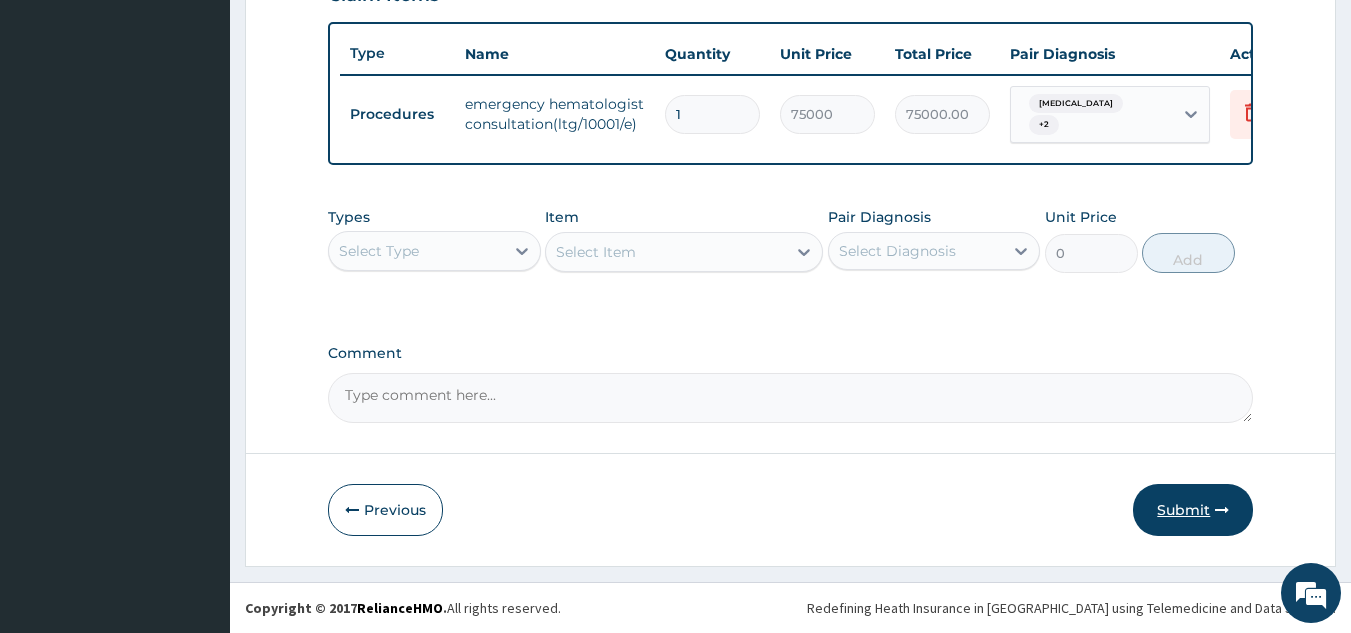 click on "Submit" at bounding box center [1193, 510] 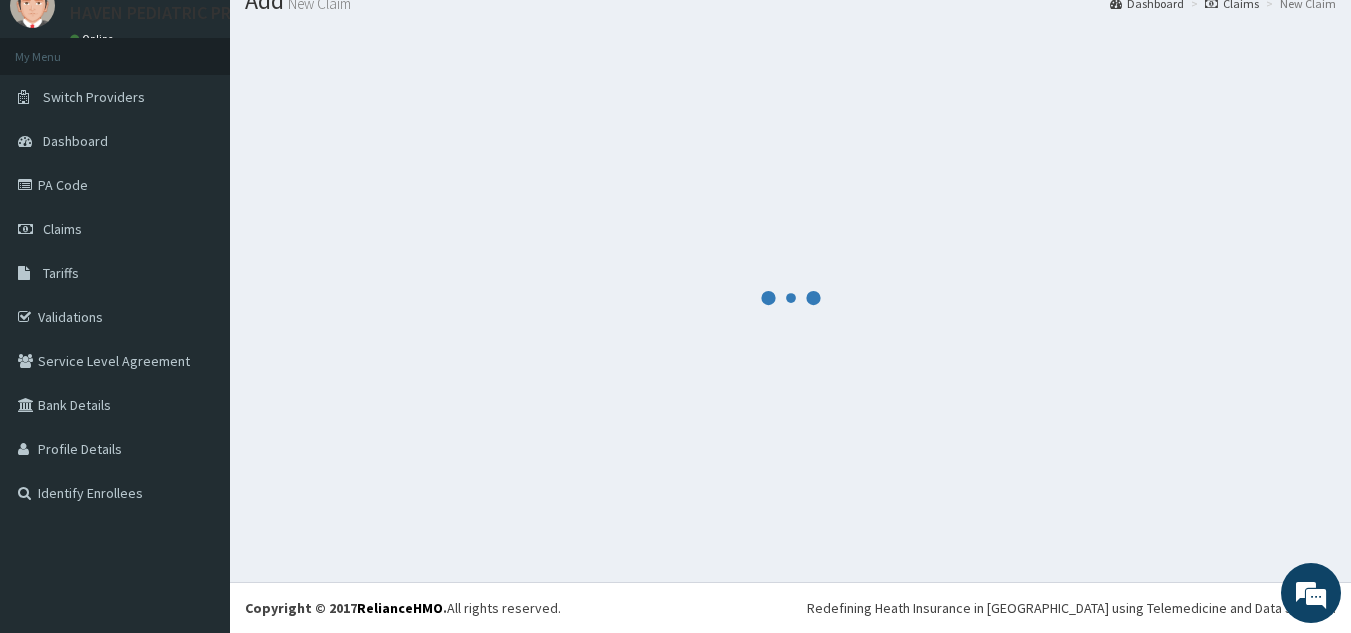 scroll, scrollTop: 729, scrollLeft: 0, axis: vertical 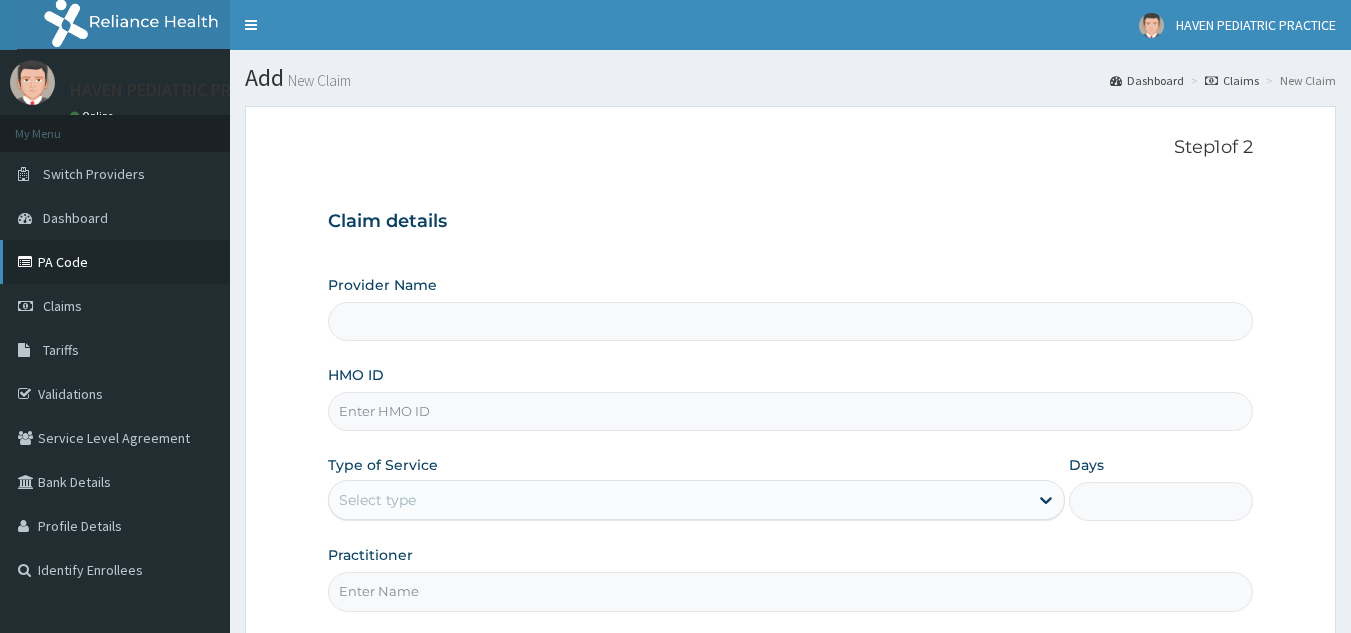 type on "Haven Pediatric Practice" 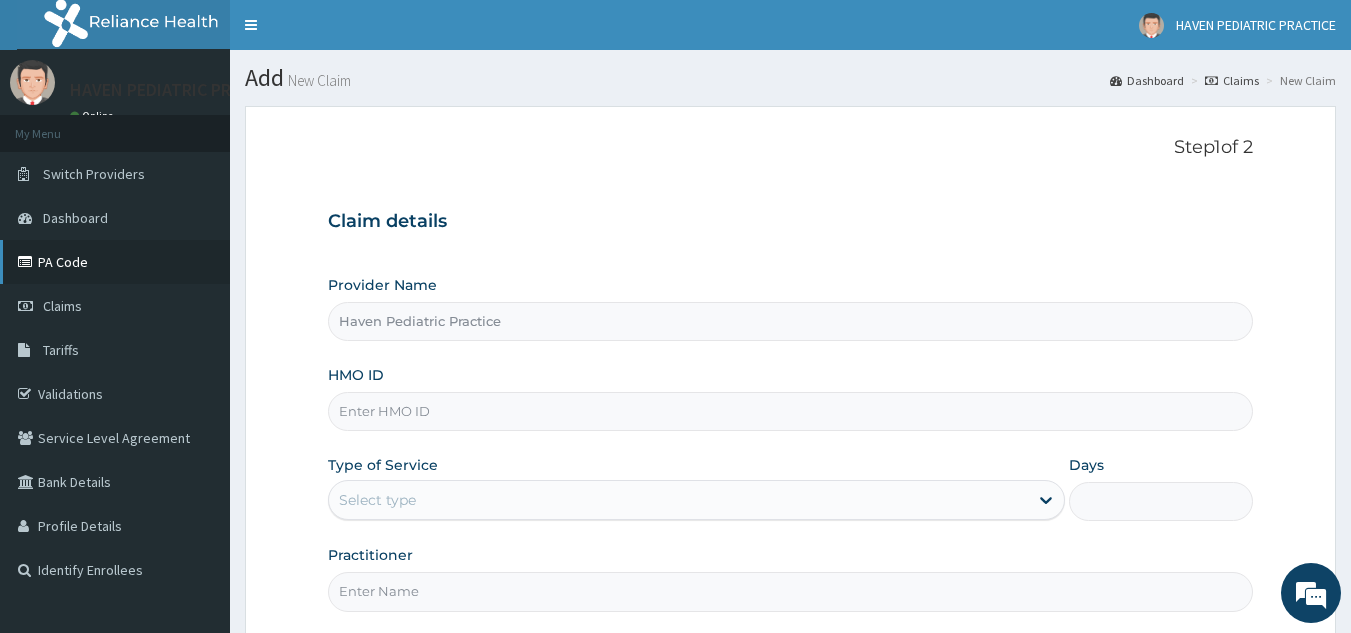click on "PA Code" at bounding box center (115, 262) 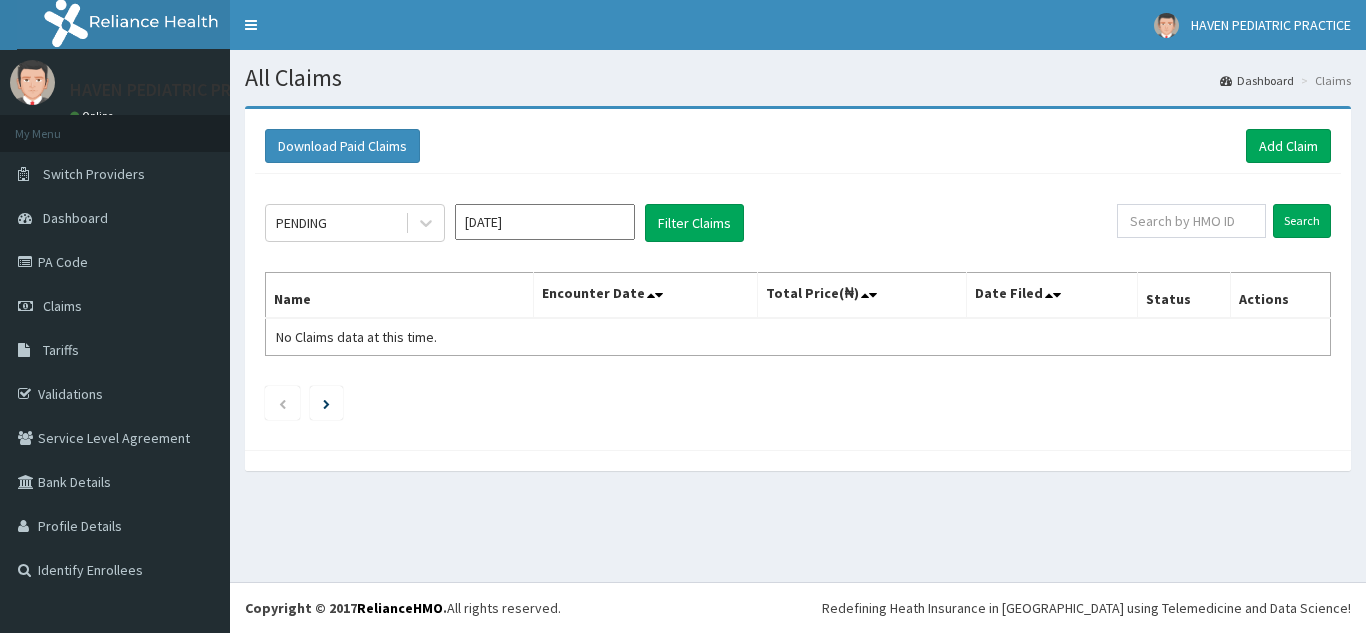 scroll, scrollTop: 0, scrollLeft: 0, axis: both 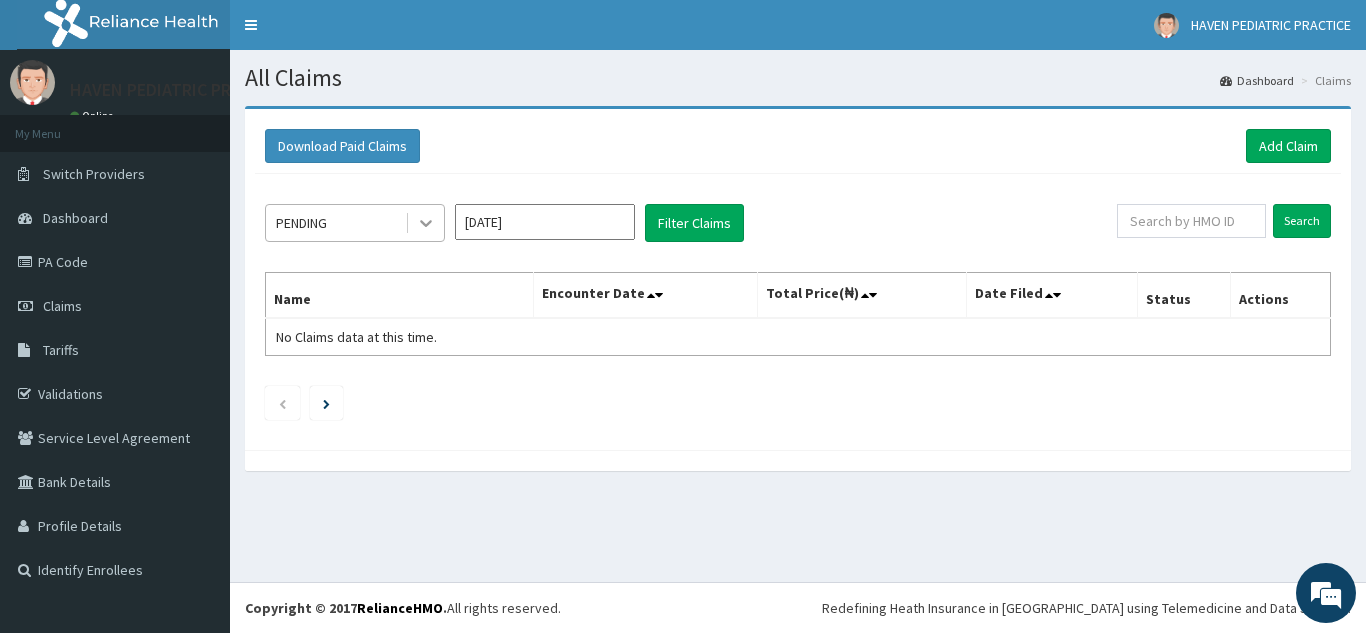 click 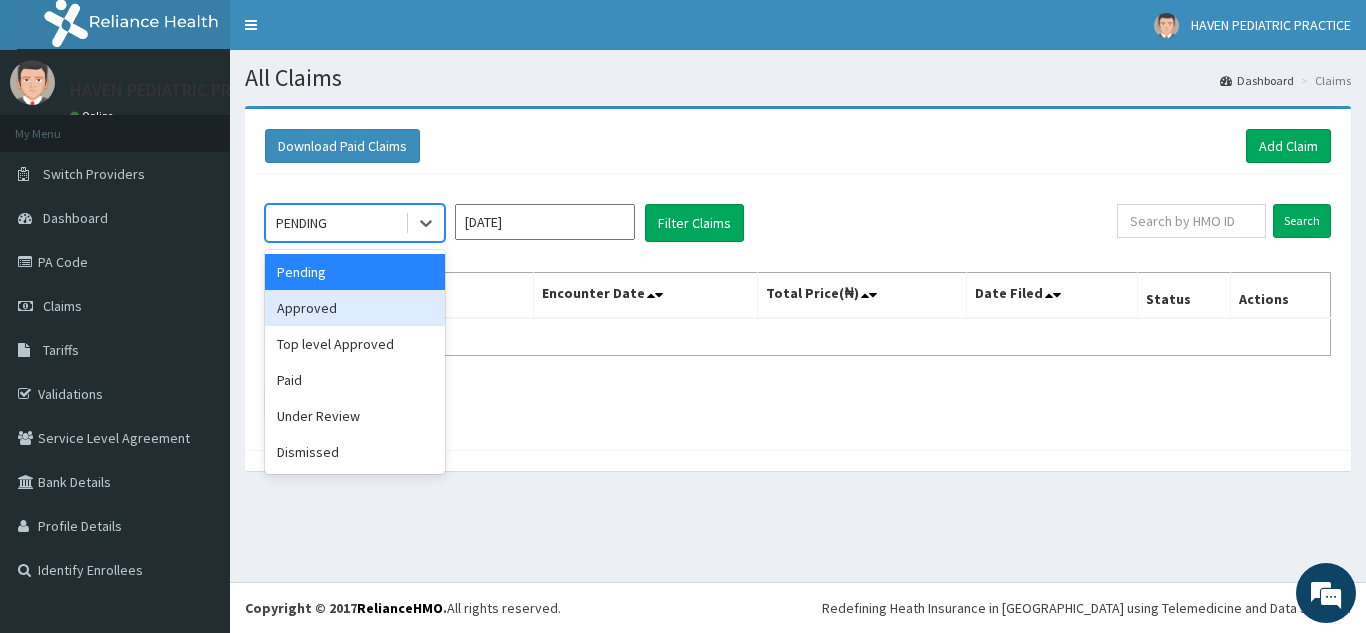 click on "Approved" at bounding box center [355, 308] 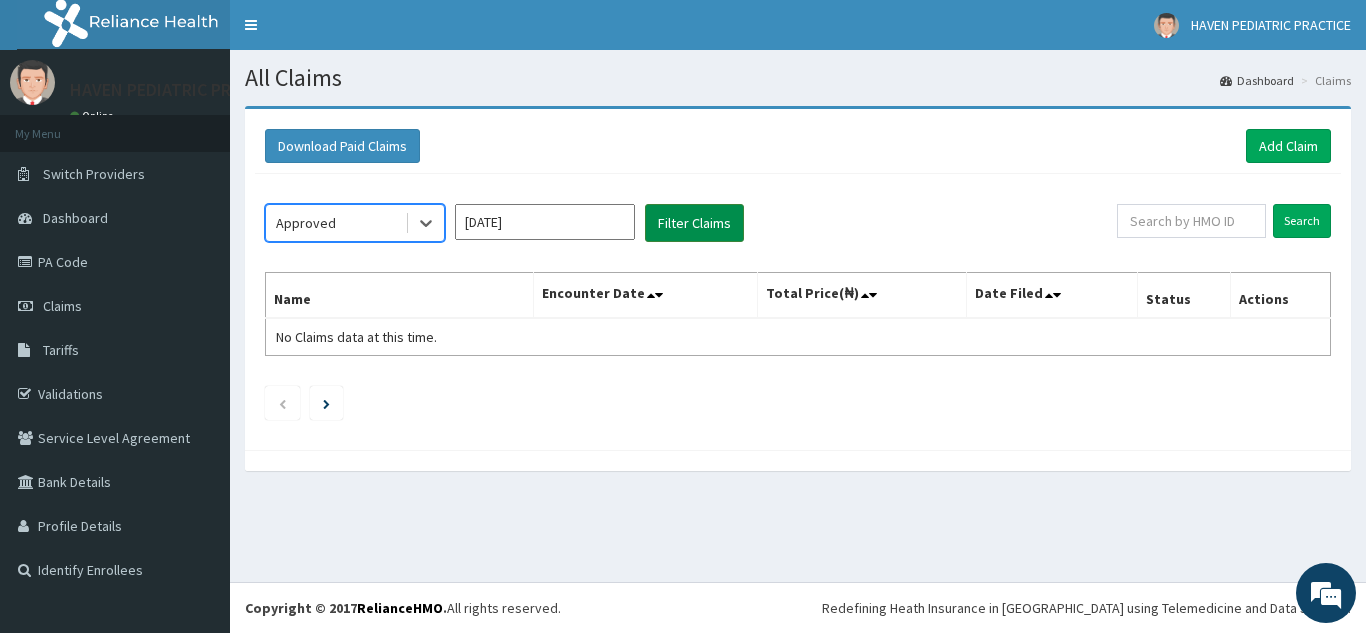 click on "Filter Claims" at bounding box center [694, 223] 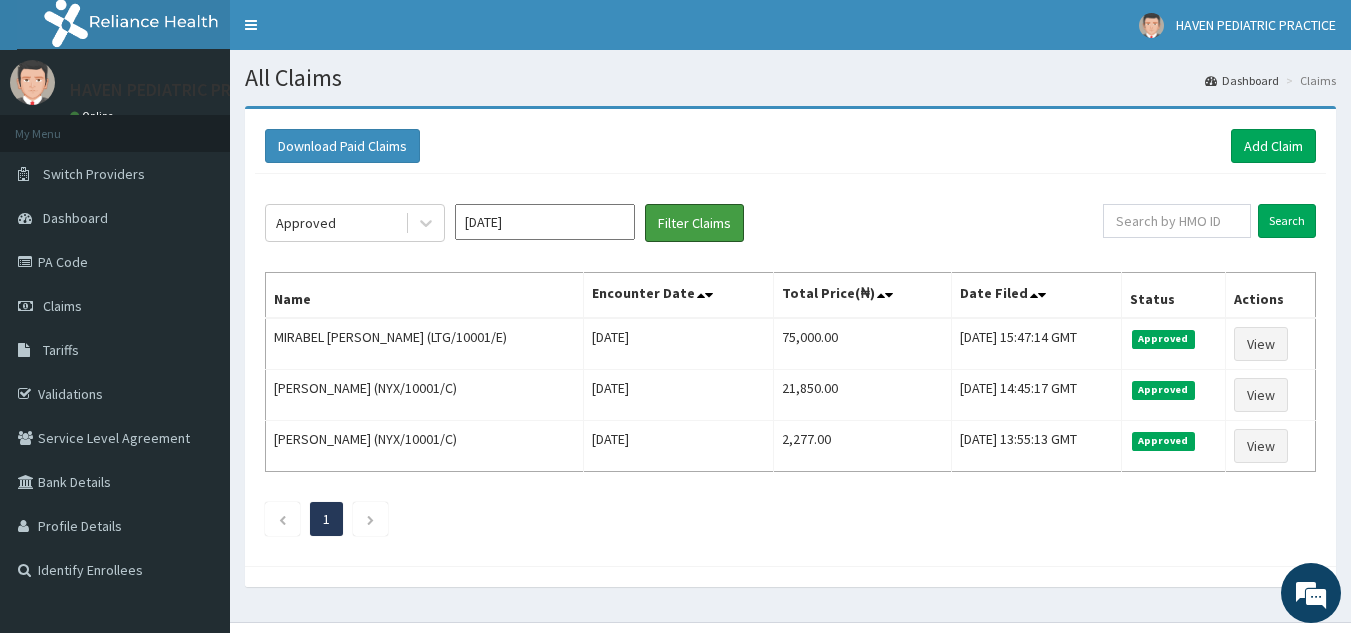 scroll, scrollTop: 0, scrollLeft: 0, axis: both 